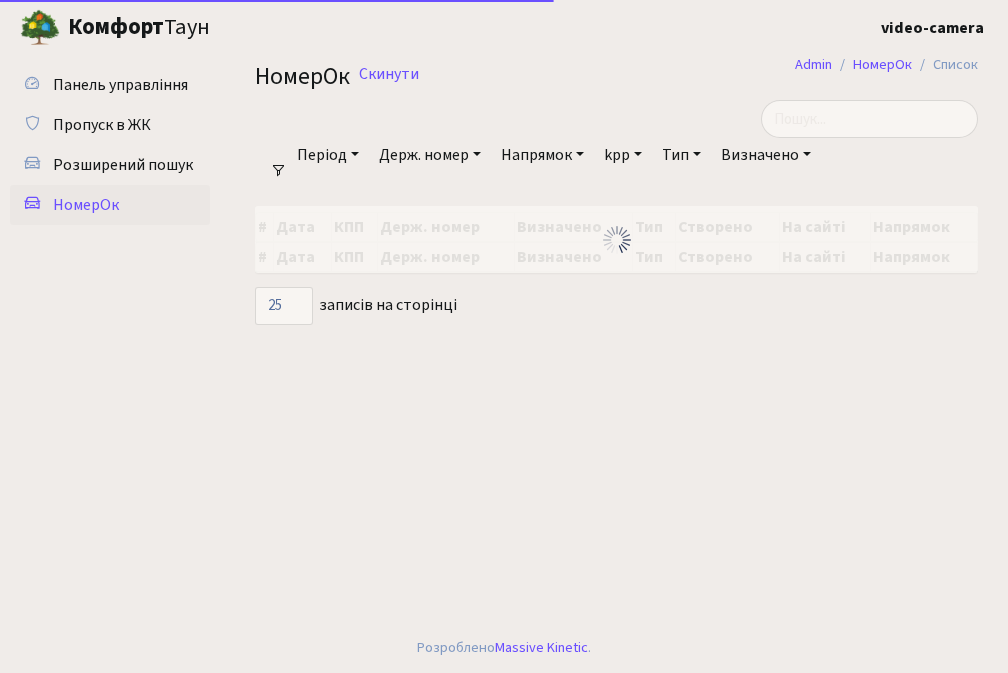 select on "25" 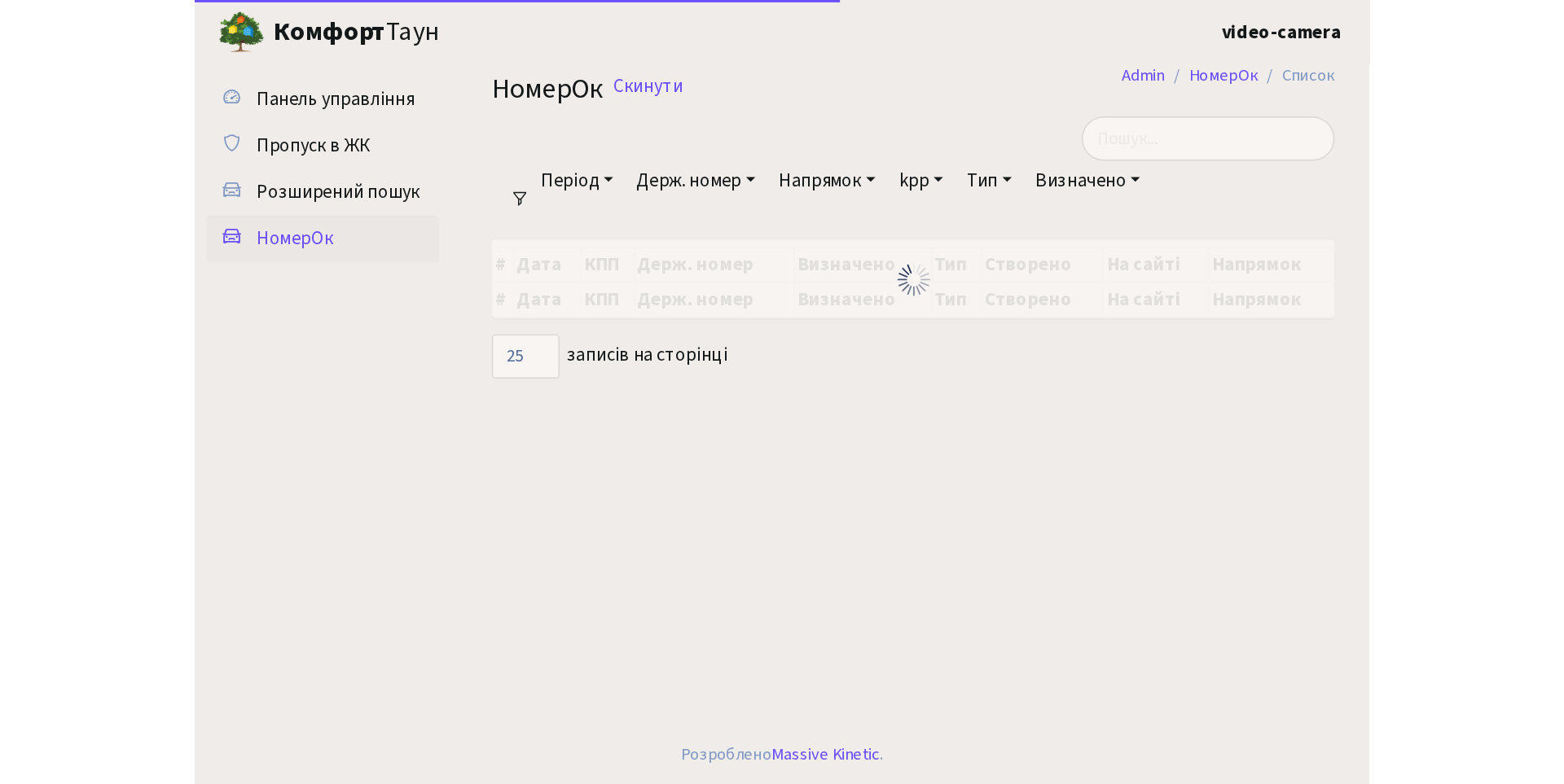 scroll, scrollTop: 0, scrollLeft: 0, axis: both 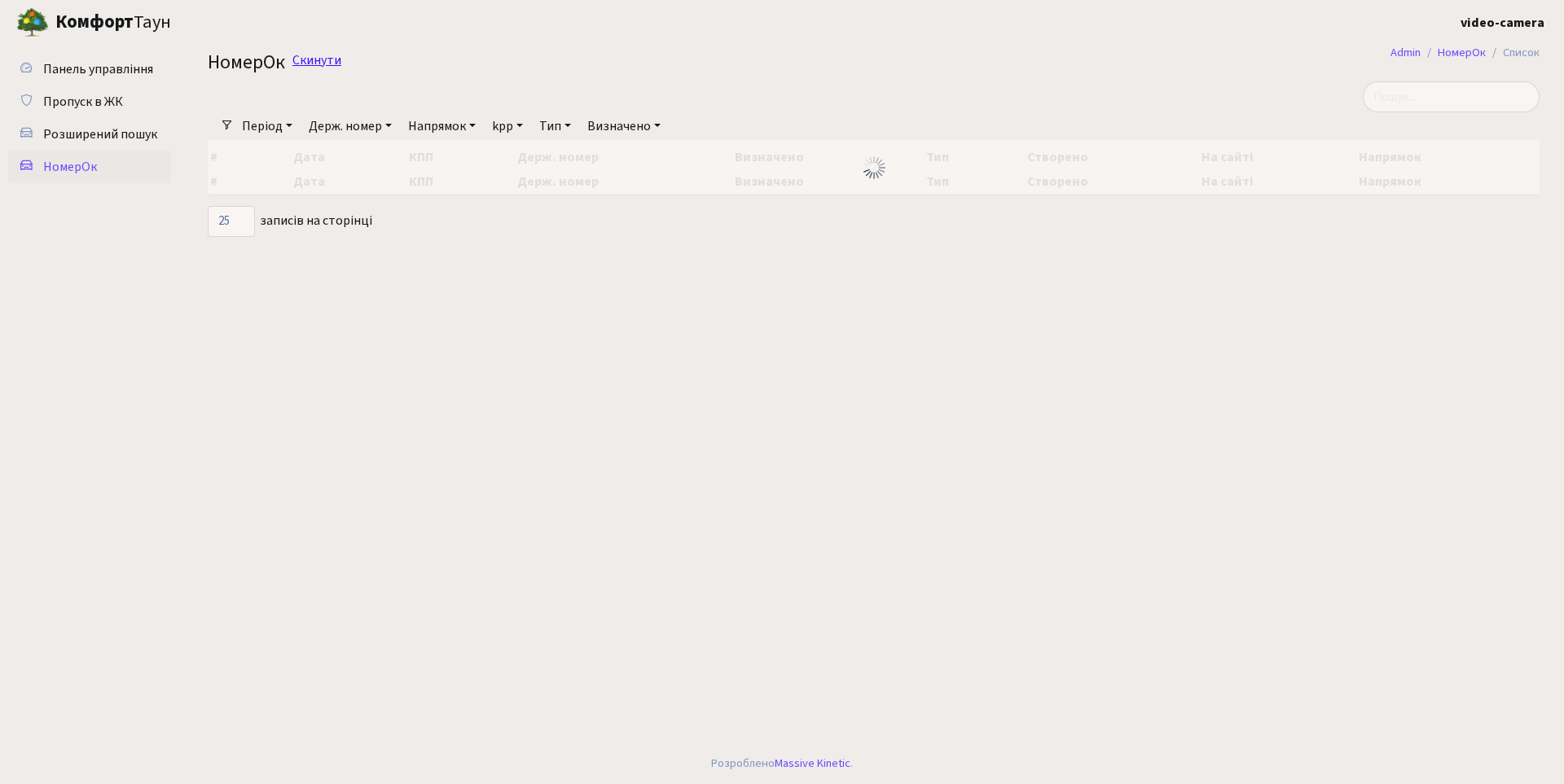 click on "Скинути" at bounding box center [317, 60] 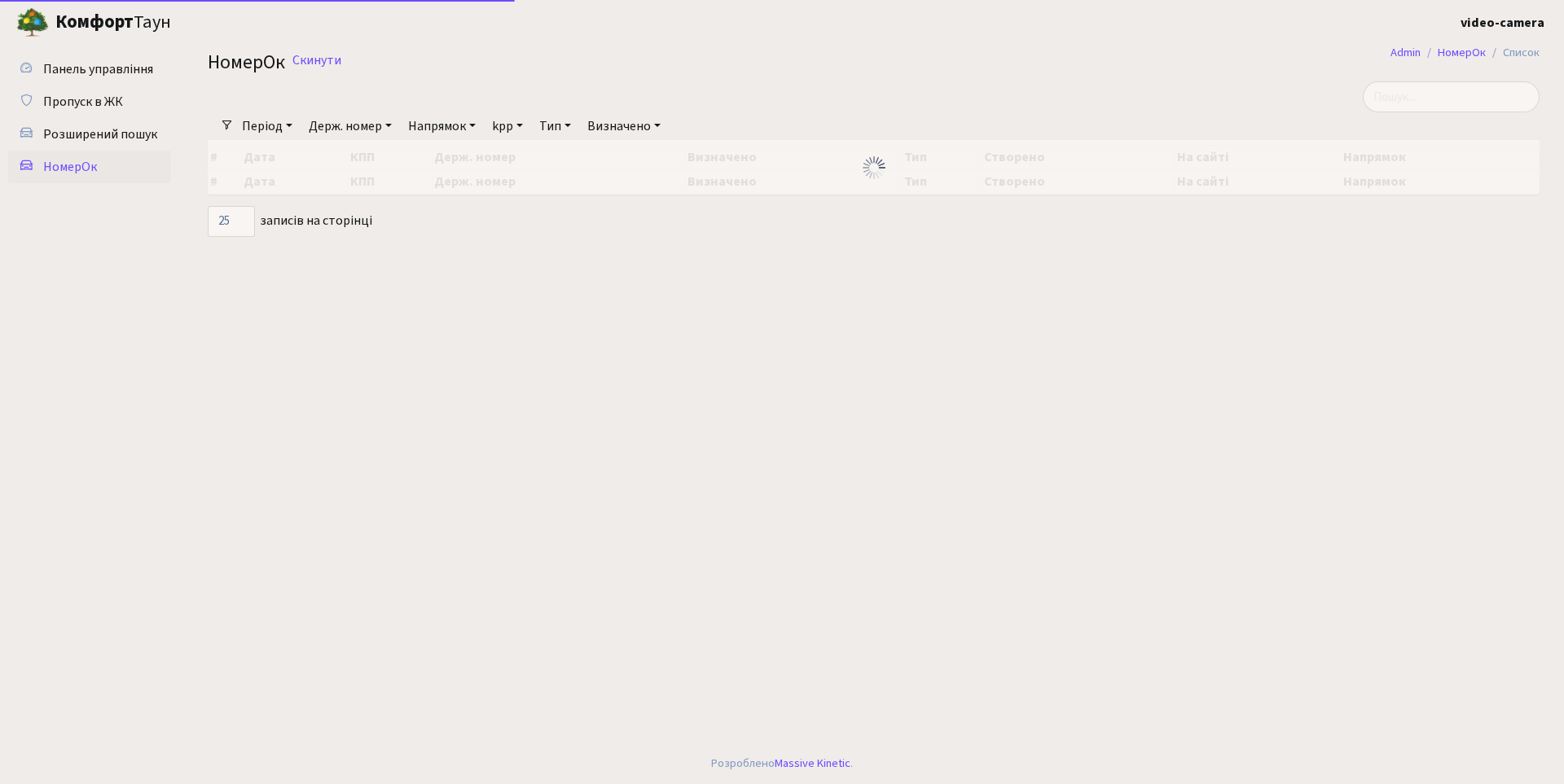 select on "25" 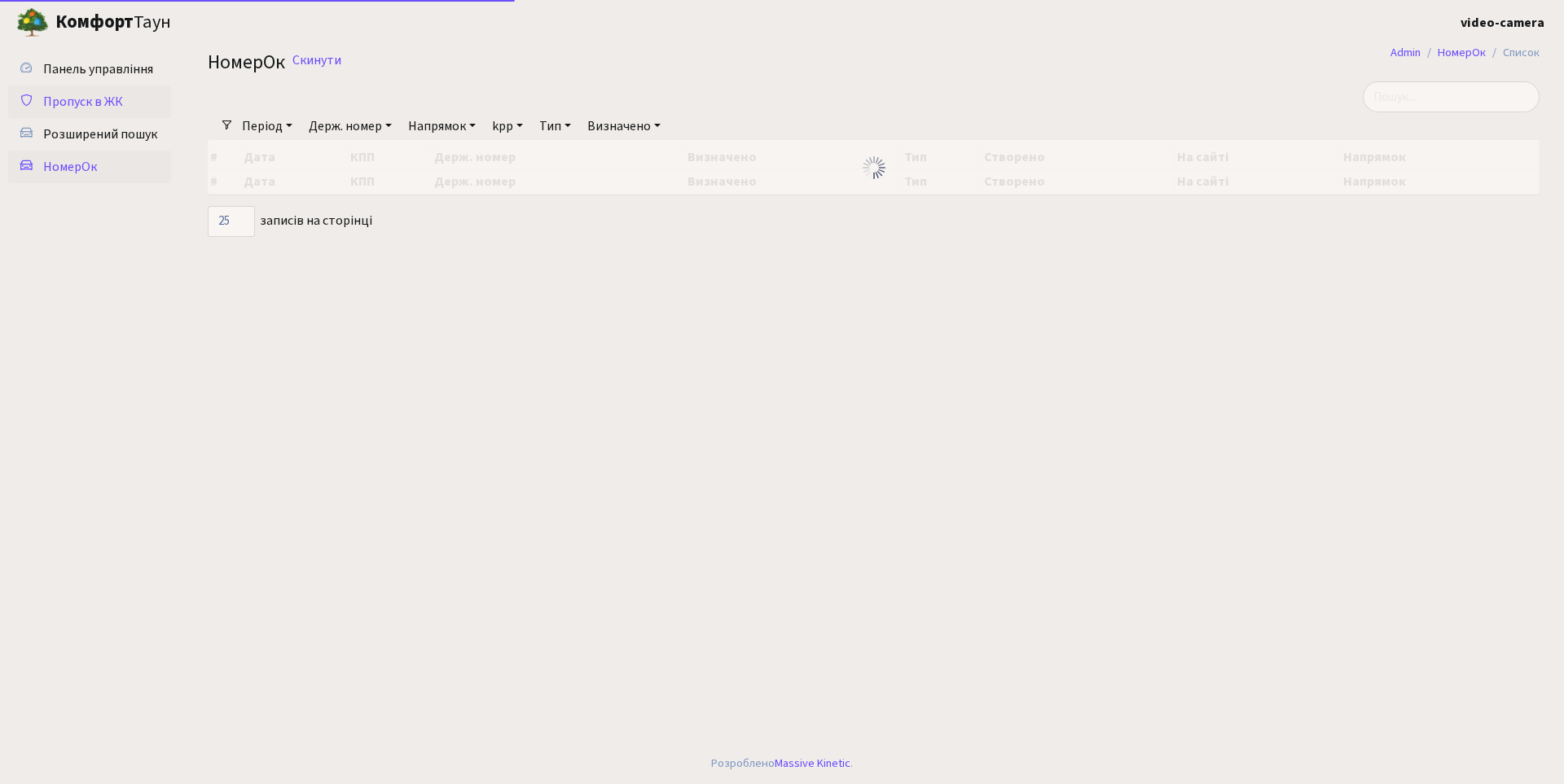 scroll, scrollTop: 0, scrollLeft: 0, axis: both 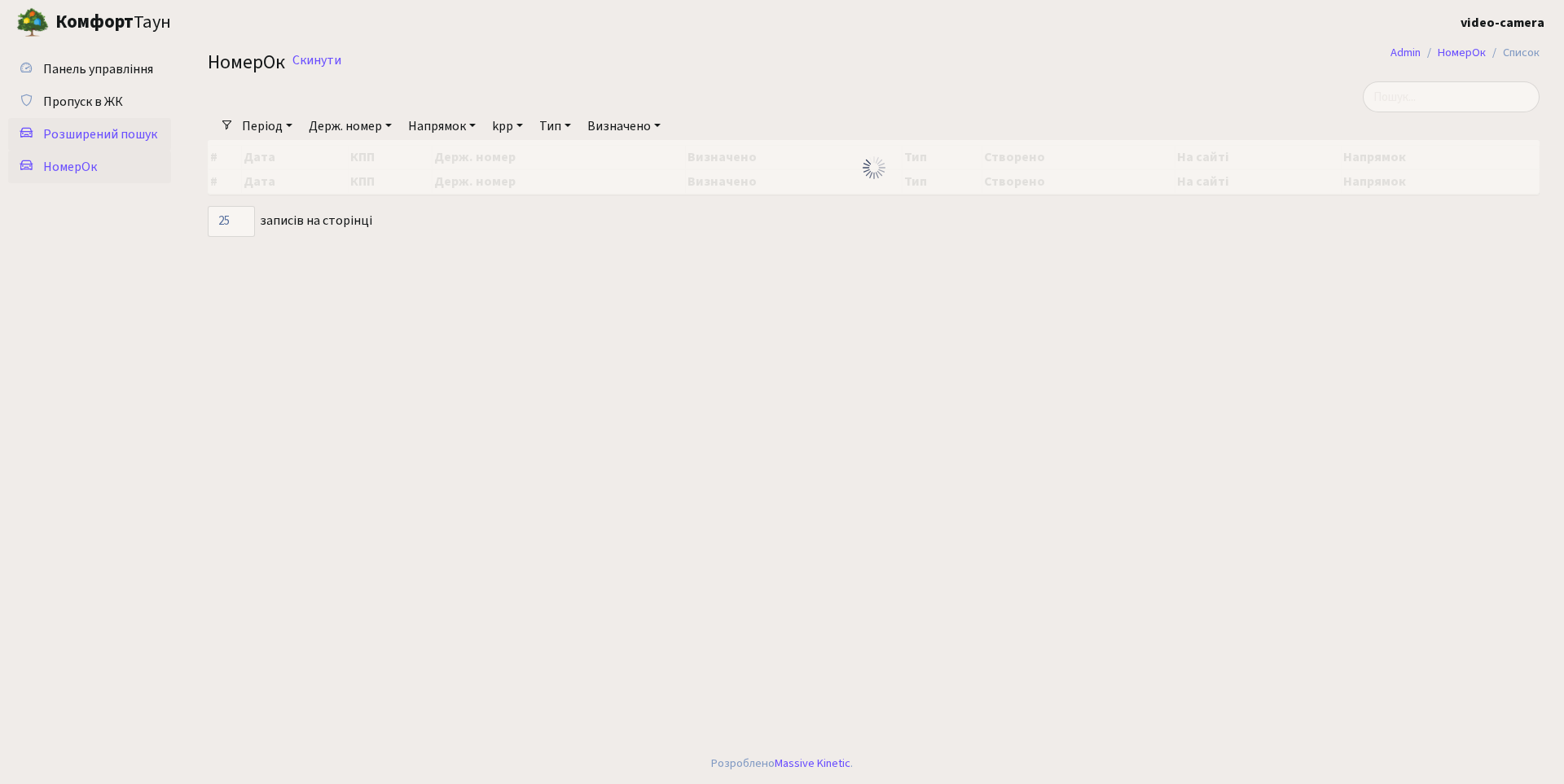 click on "Розширений пошук" at bounding box center (100, 134) 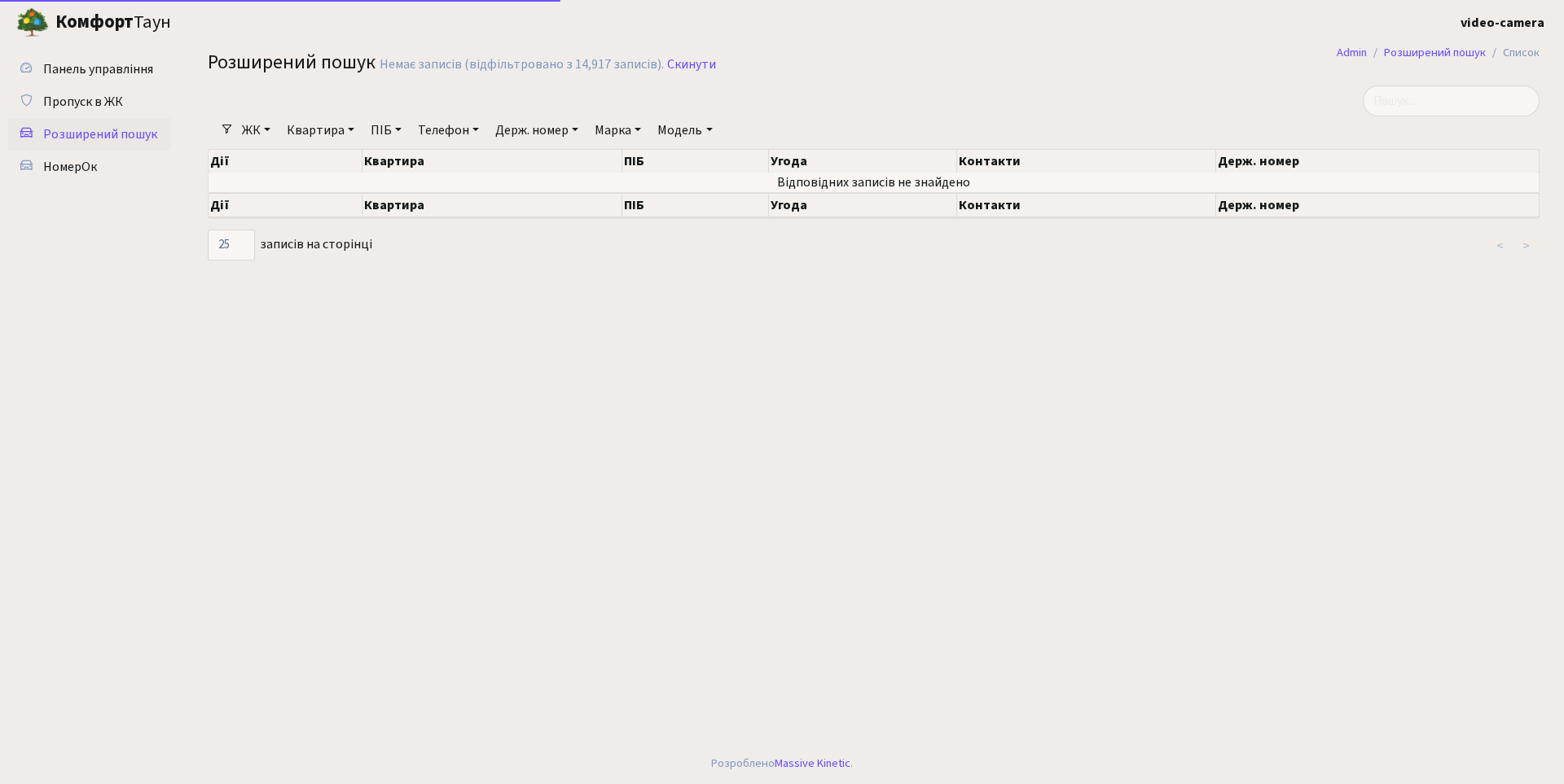 select on "25" 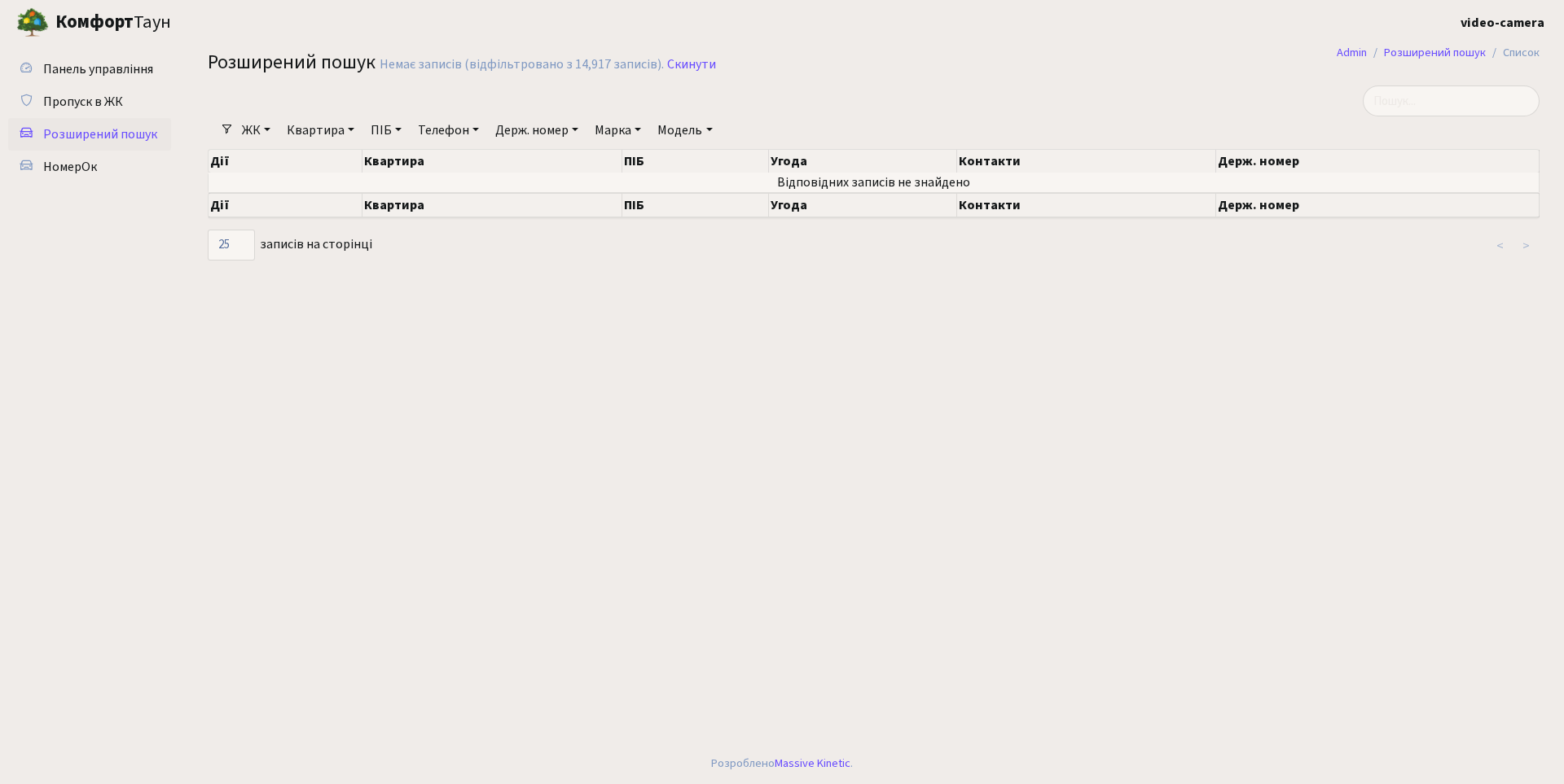 click on "Держ. номер" at bounding box center [537, 130] 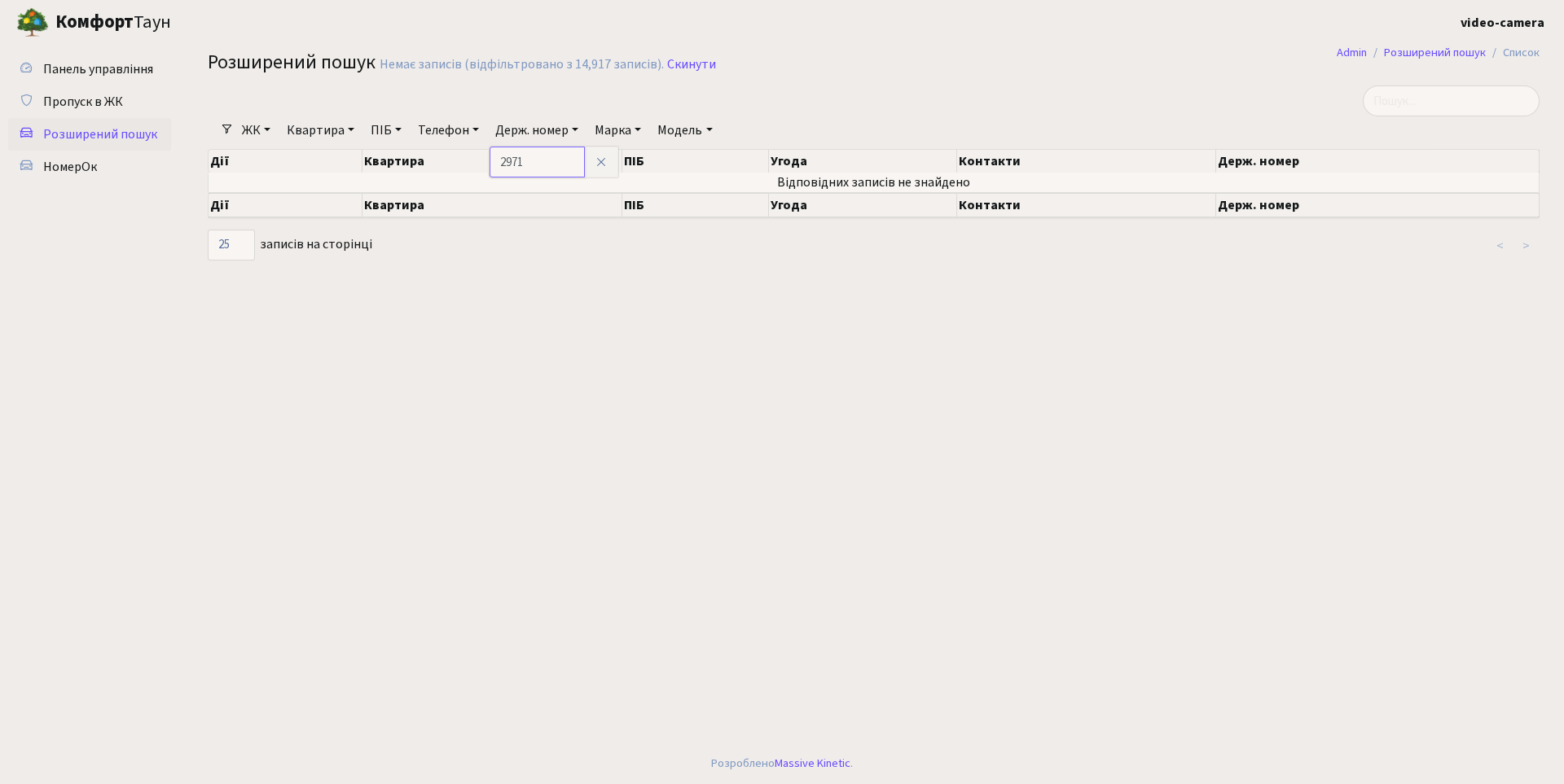 type on "2971" 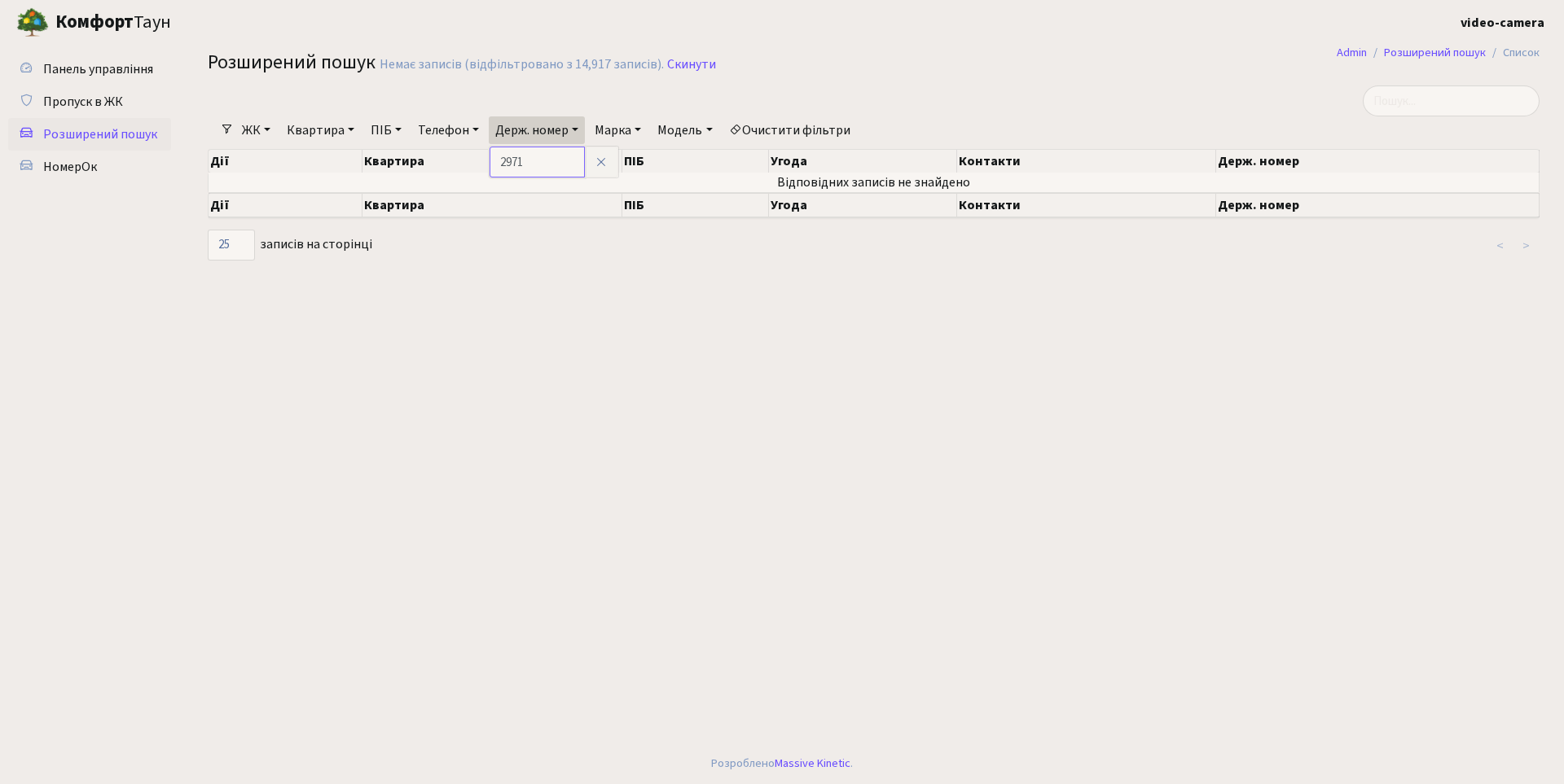 click on "2971" at bounding box center [537, 162] 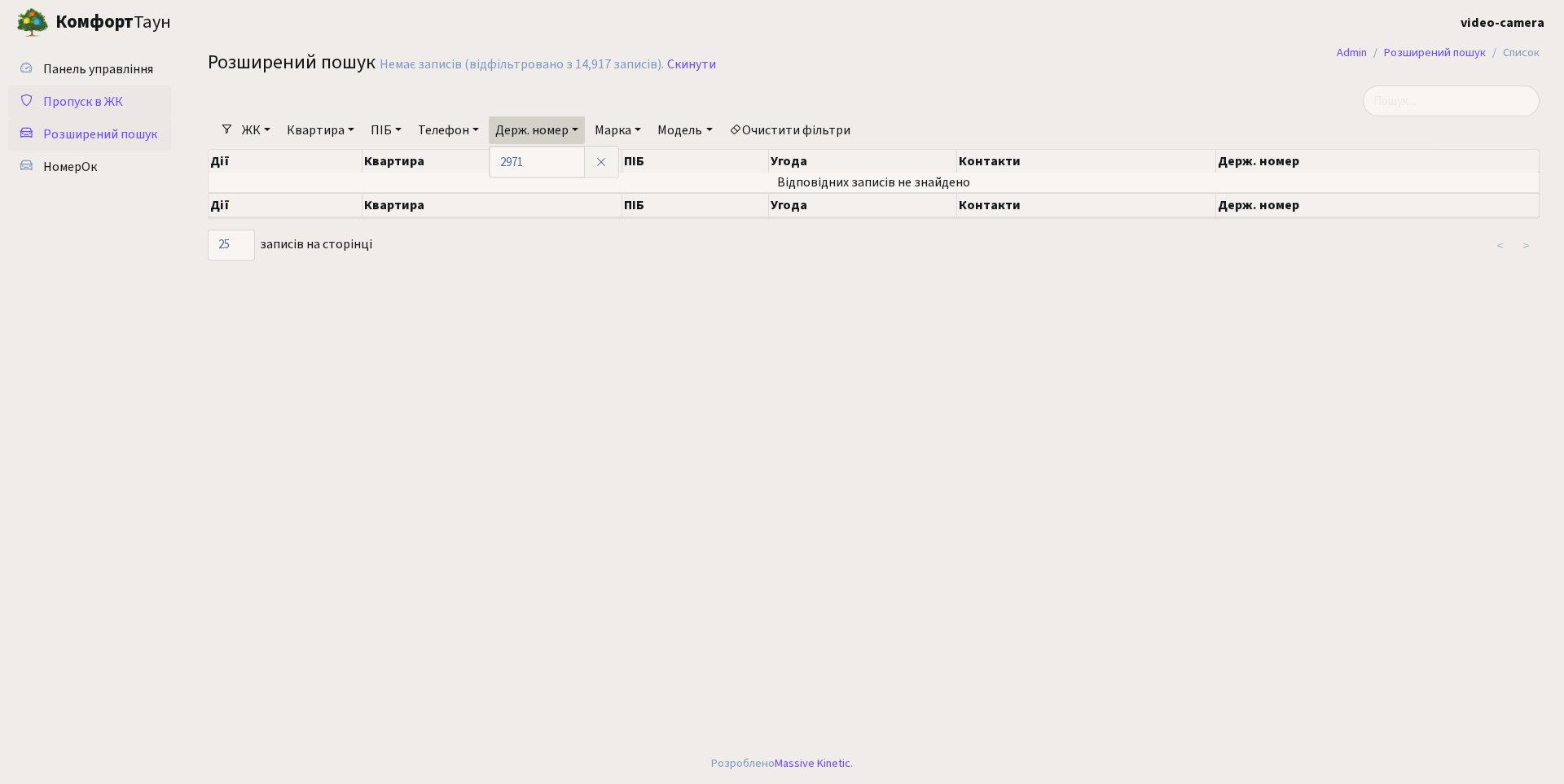 click on "Пропуск в ЖК" at bounding box center [83, 102] 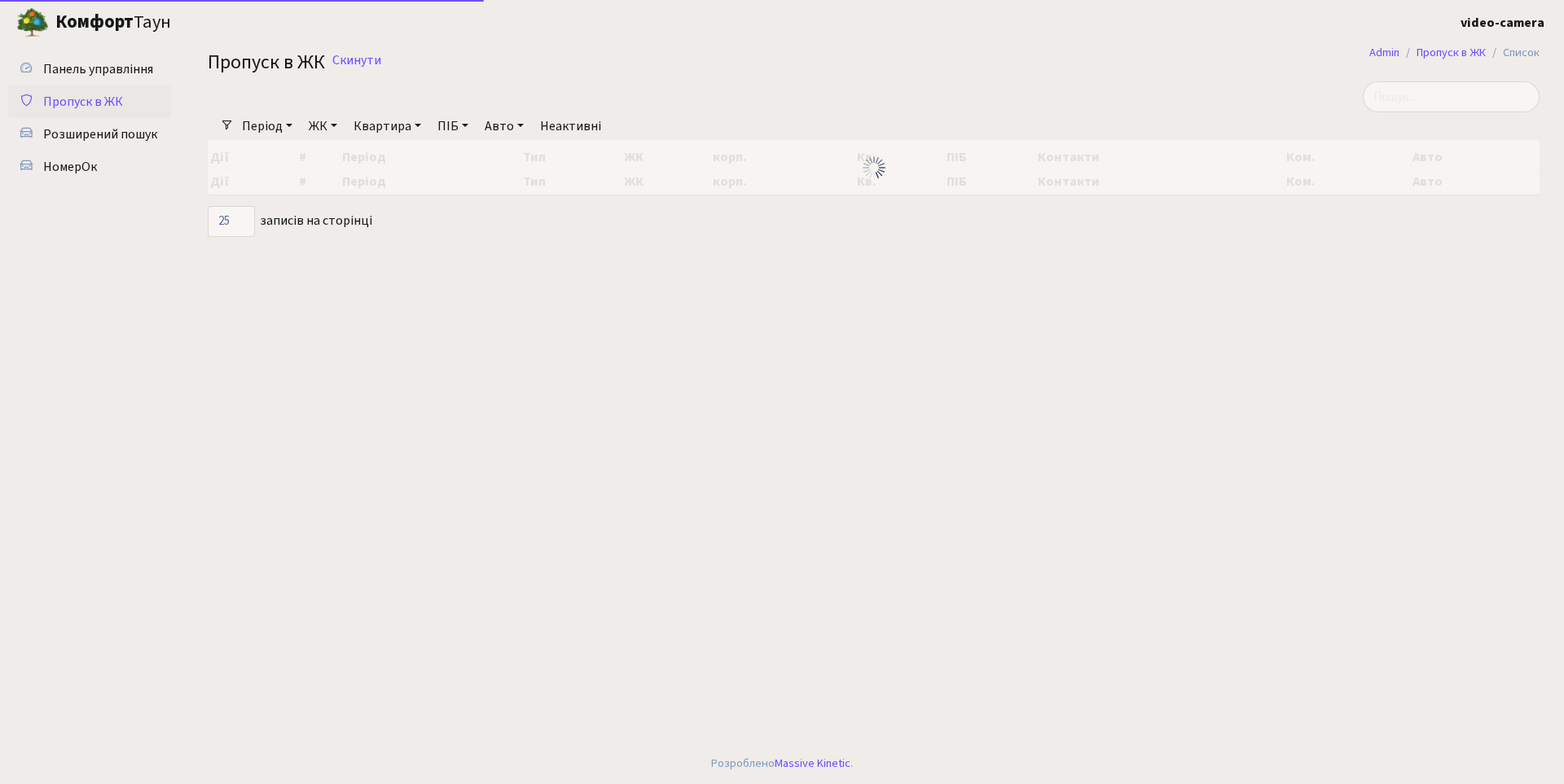 select on "25" 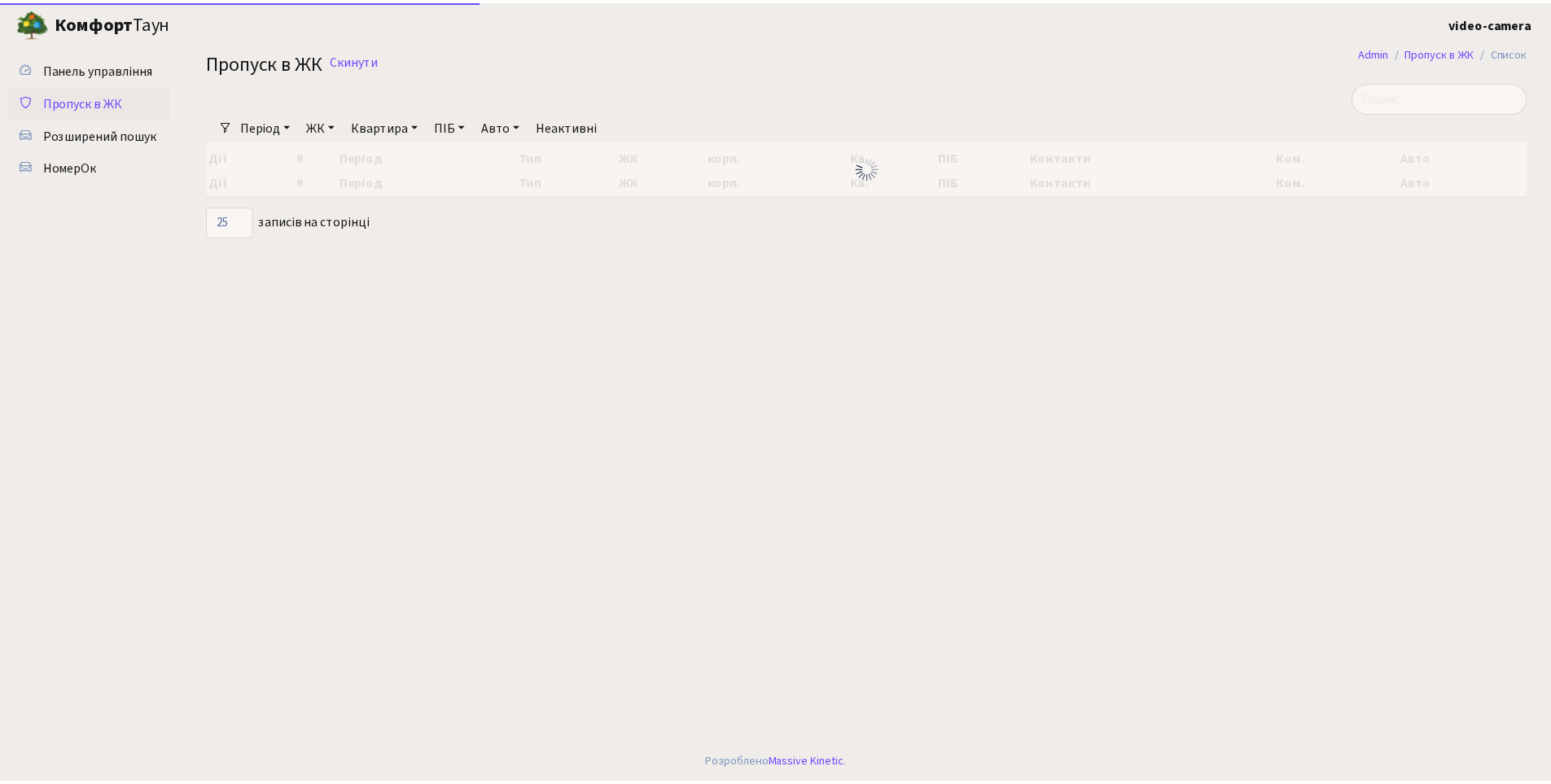 scroll, scrollTop: 0, scrollLeft: 0, axis: both 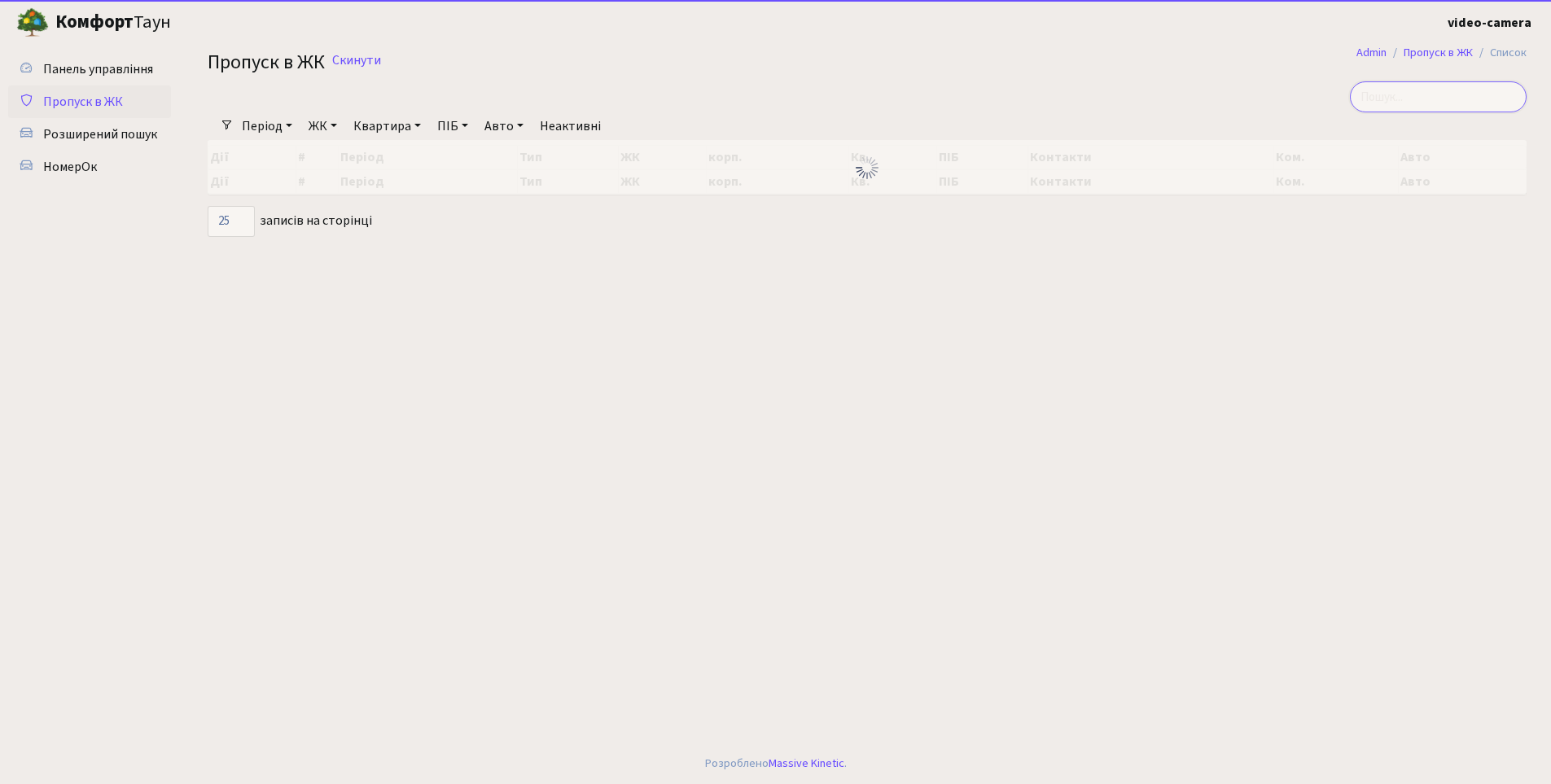 click at bounding box center (1438, 97) 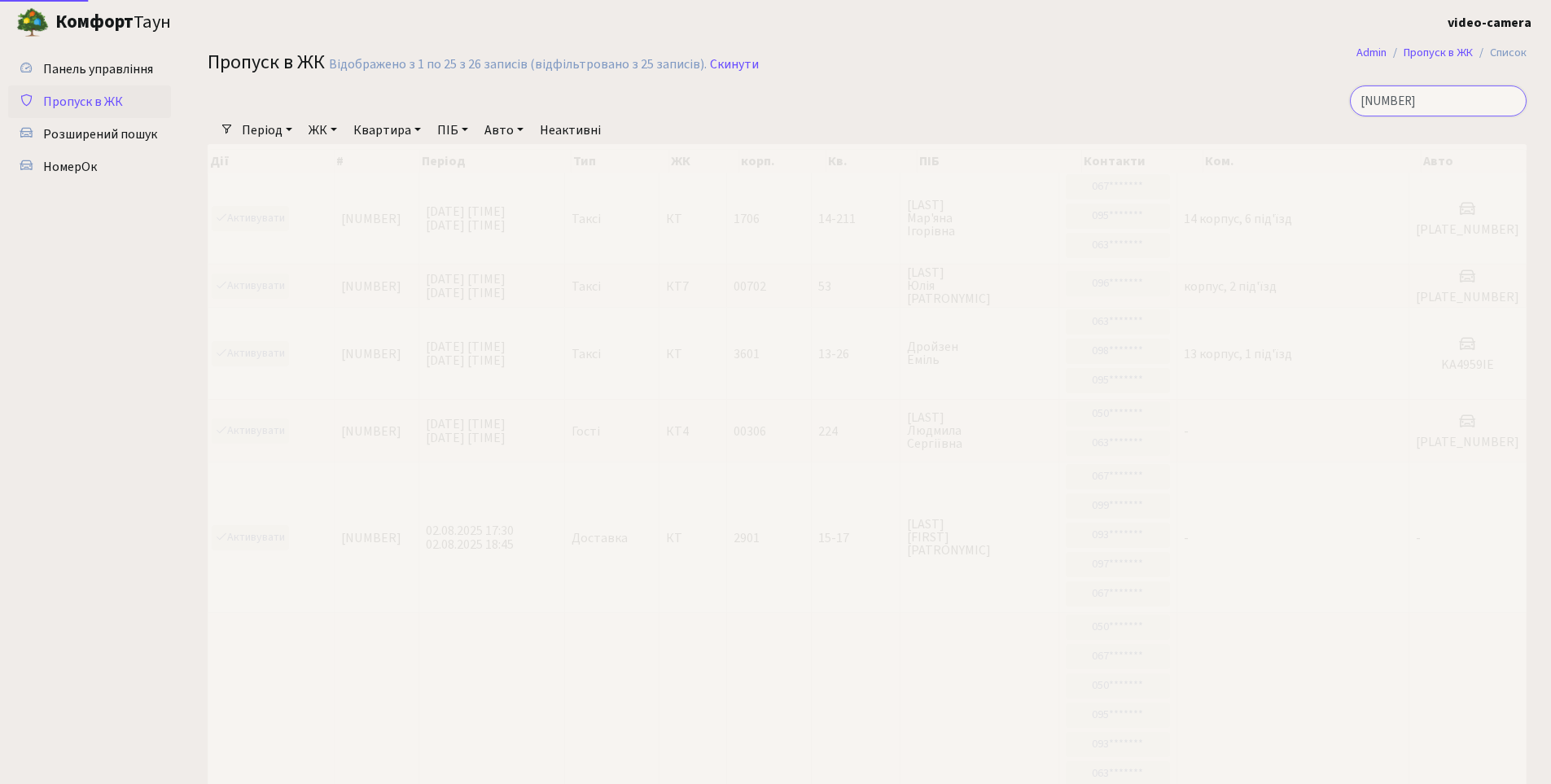 type on "2971" 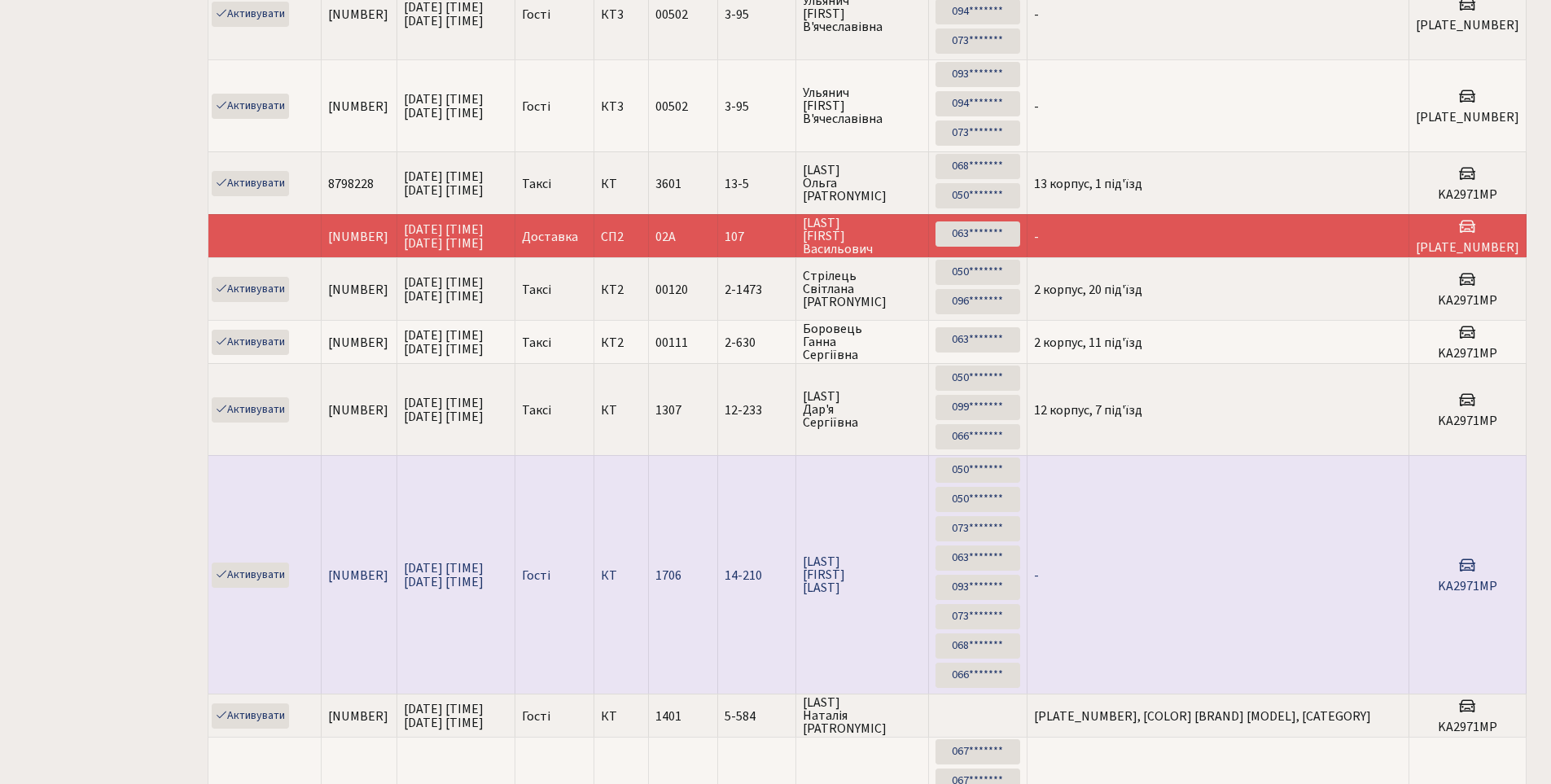scroll, scrollTop: 0, scrollLeft: 0, axis: both 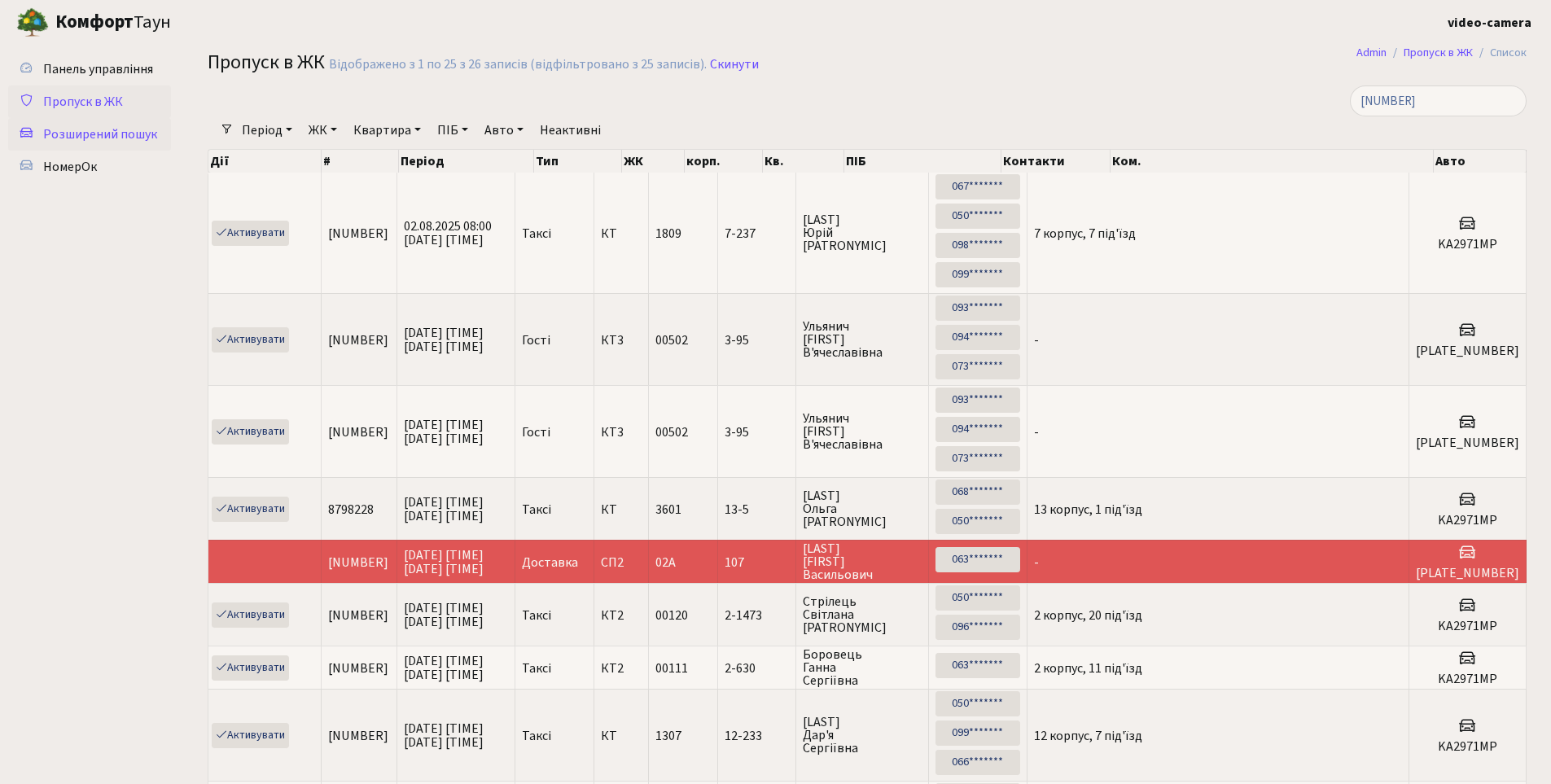 click on "Розширений пошук" at bounding box center (100, 134) 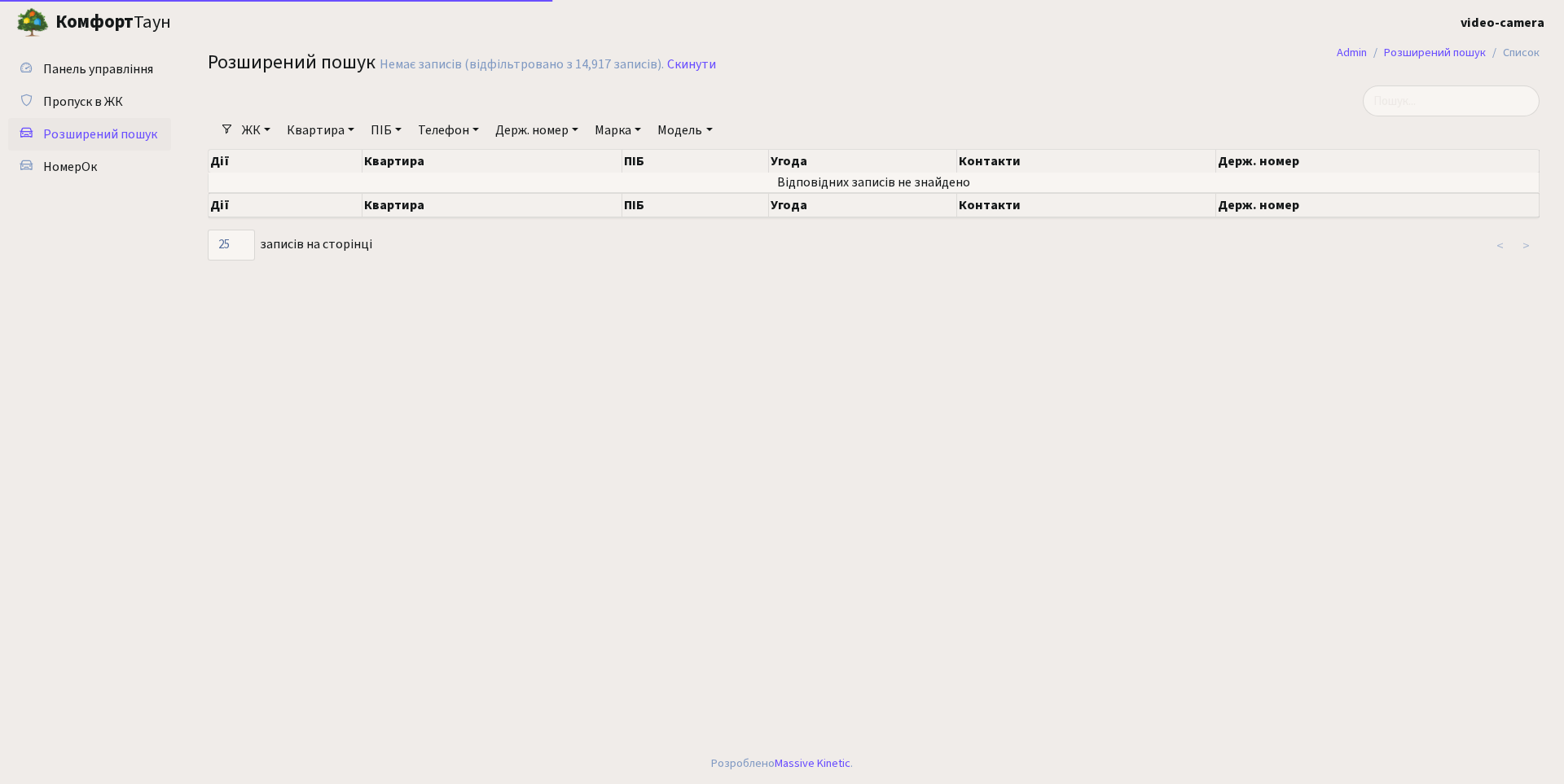 select on "25" 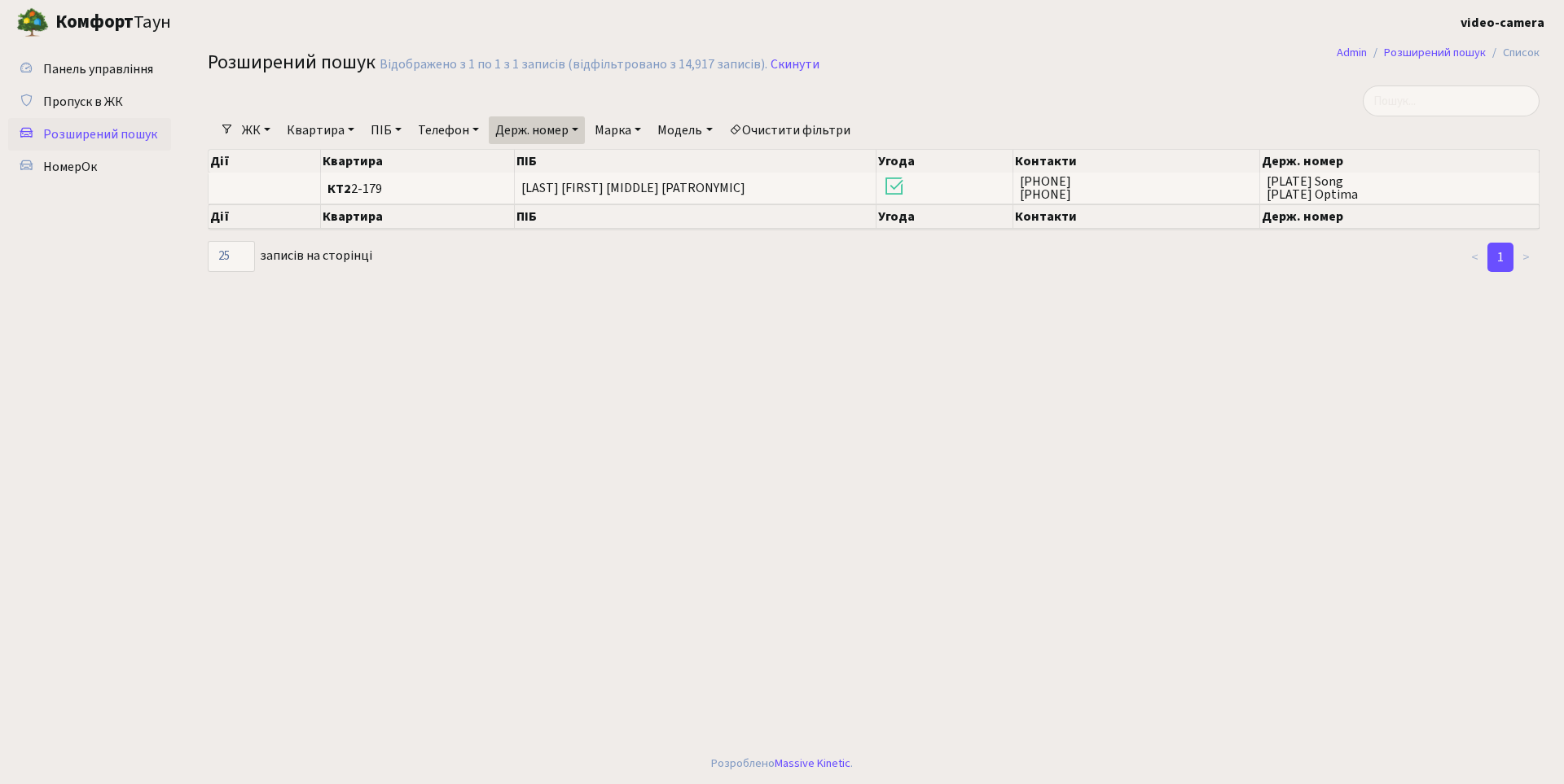 select on "25" 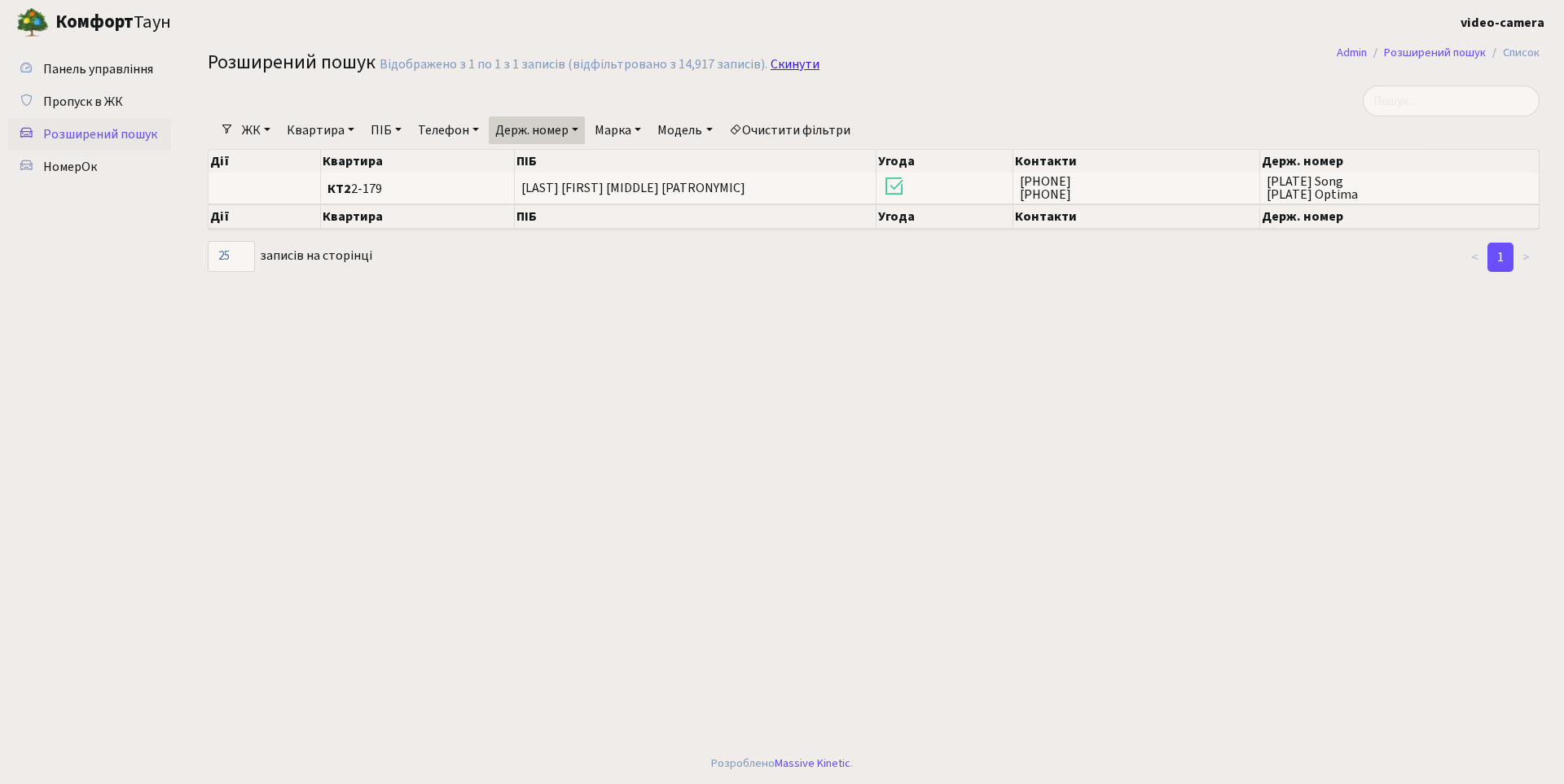 click on "Скинути" at bounding box center [795, 64] 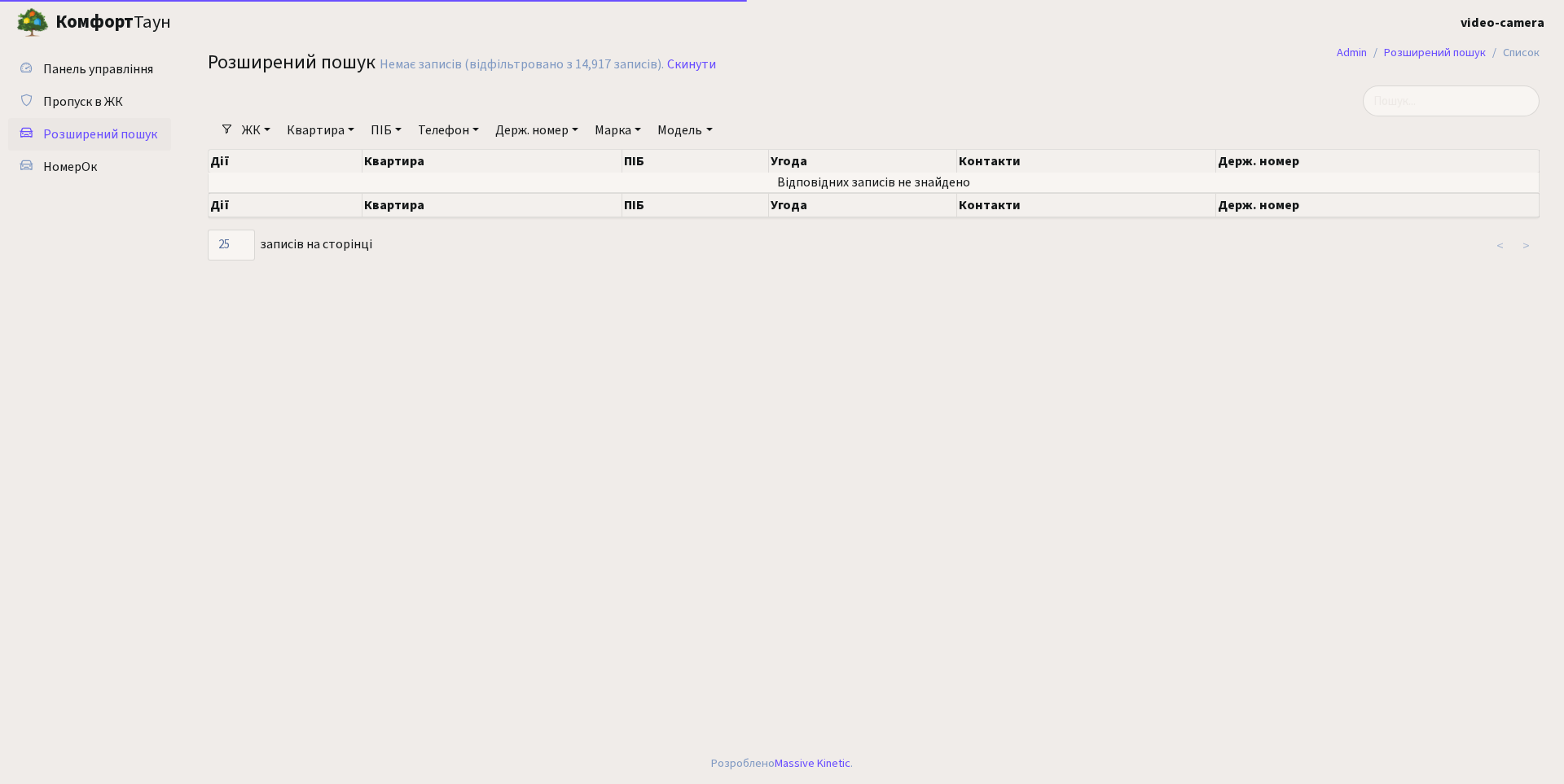 select on "25" 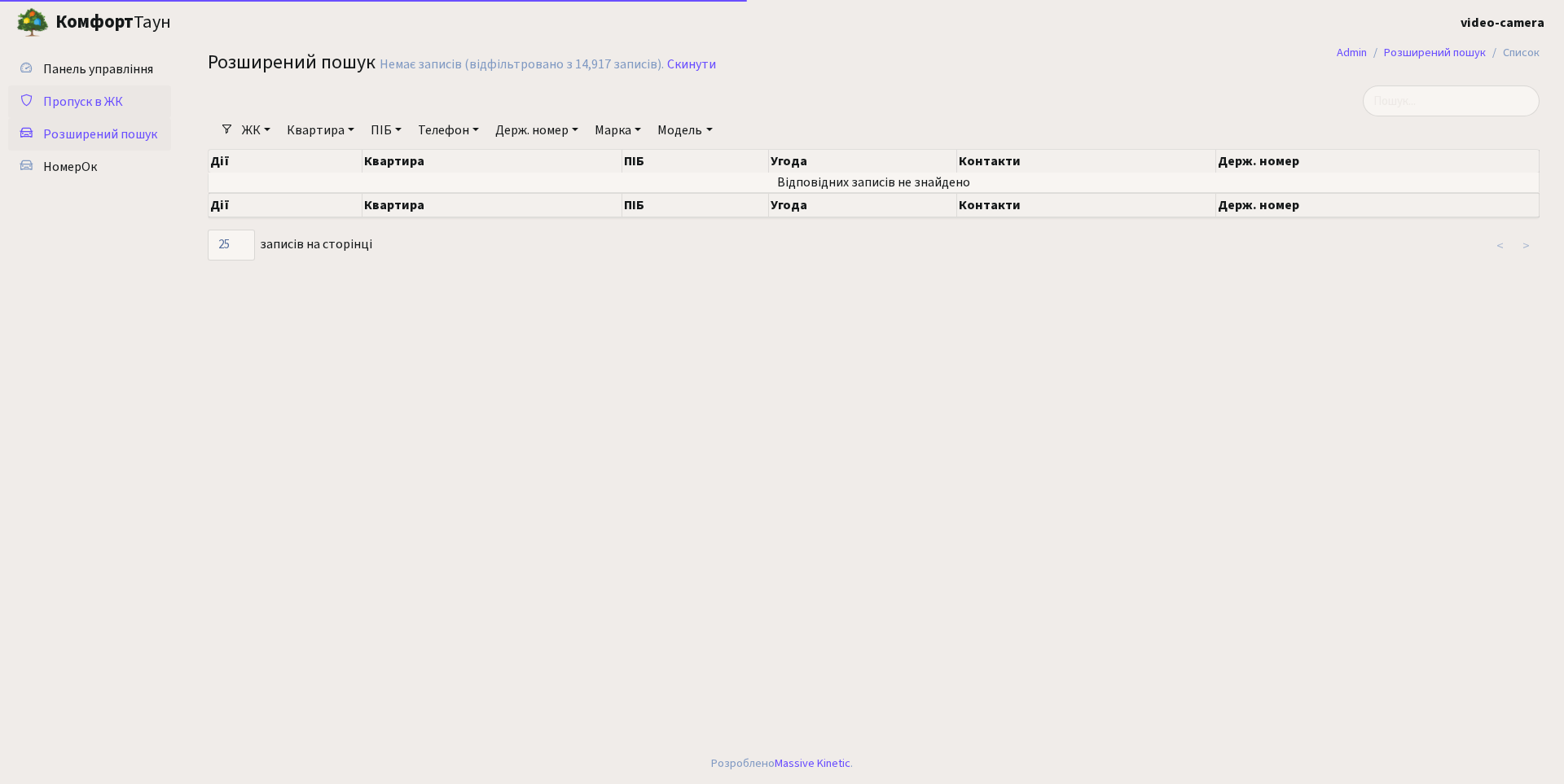 scroll, scrollTop: 0, scrollLeft: 0, axis: both 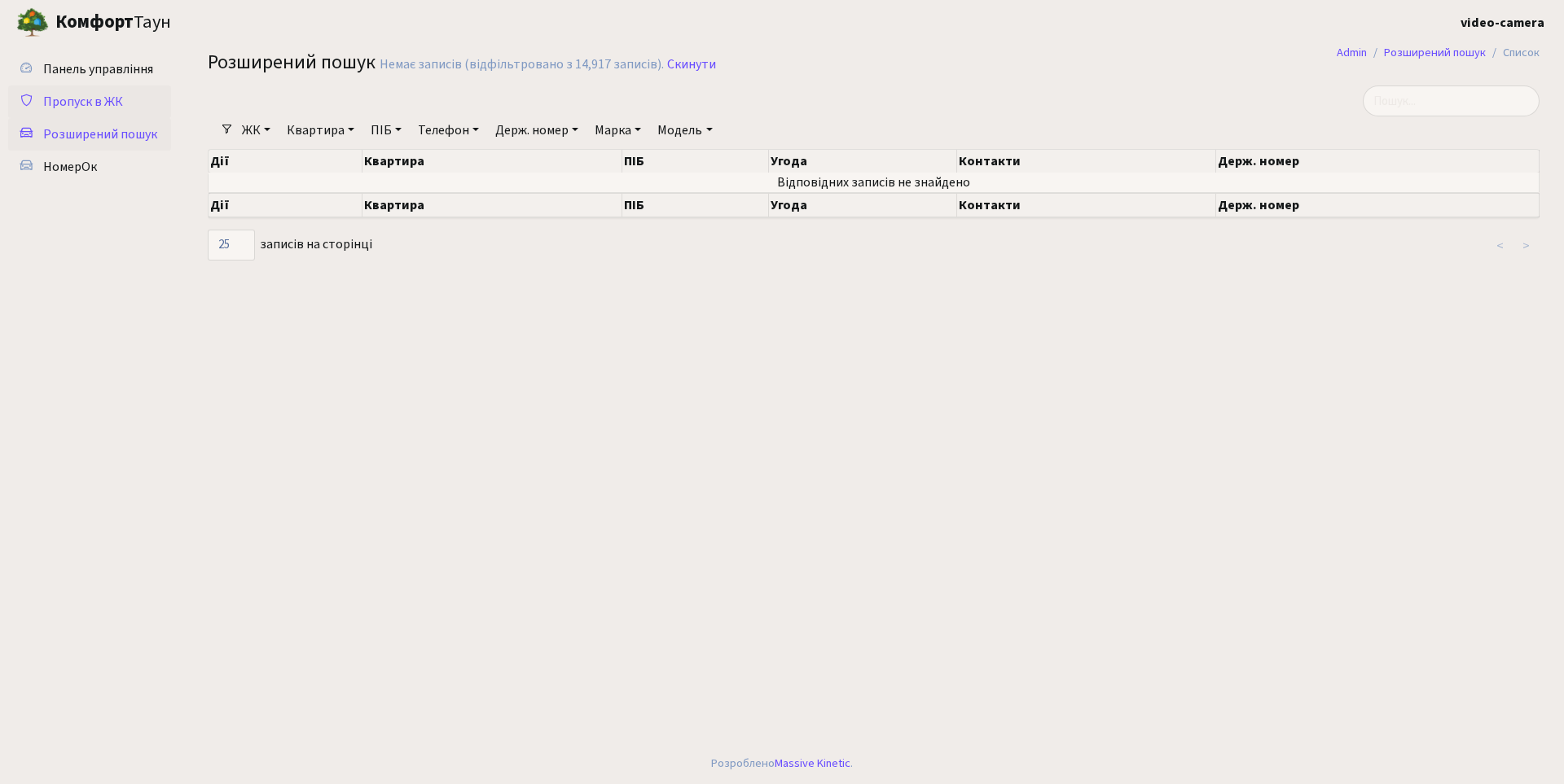 click on "Пропуск в ЖК" at bounding box center (83, 102) 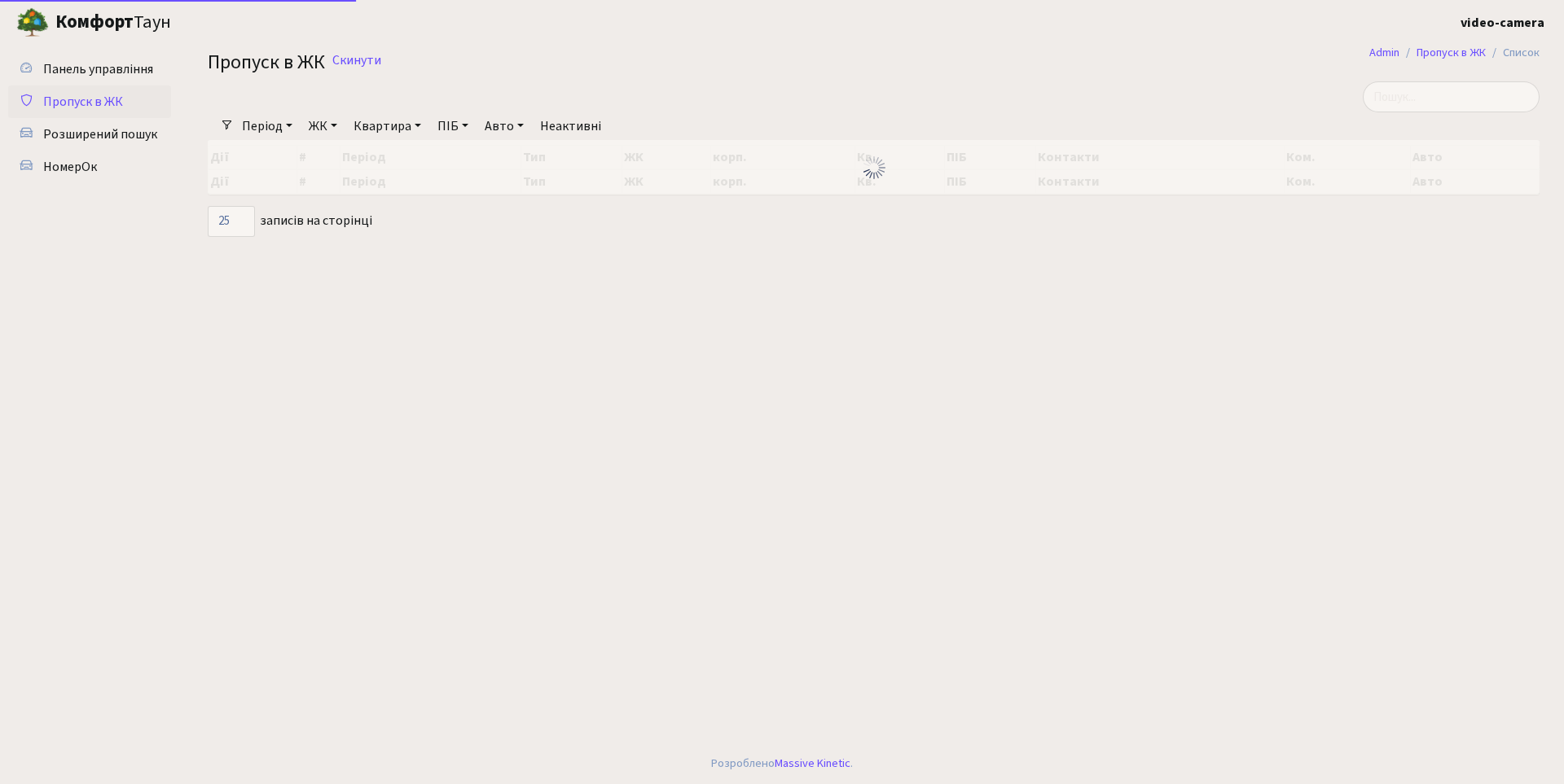 select on "25" 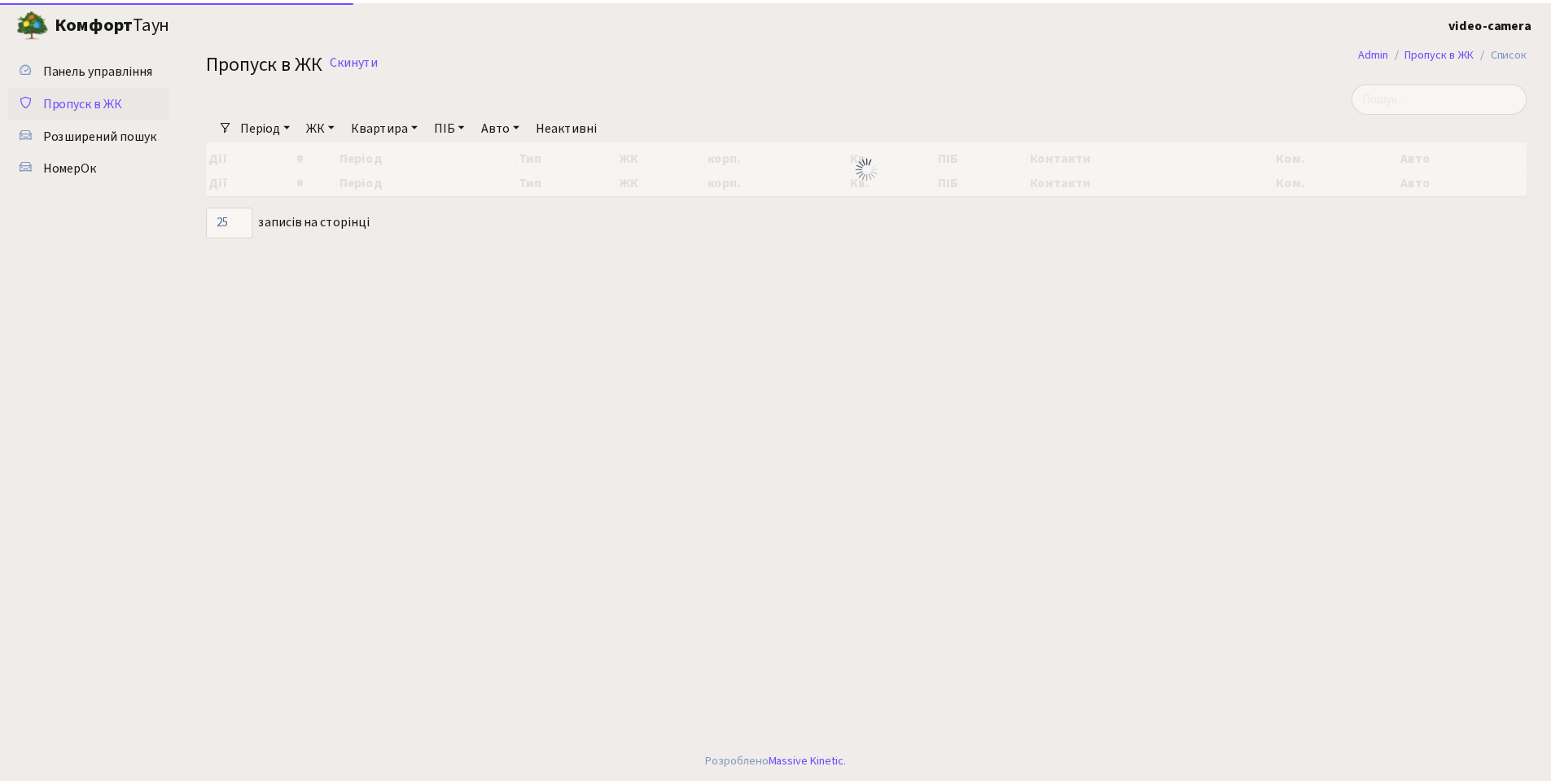 scroll, scrollTop: 0, scrollLeft: 0, axis: both 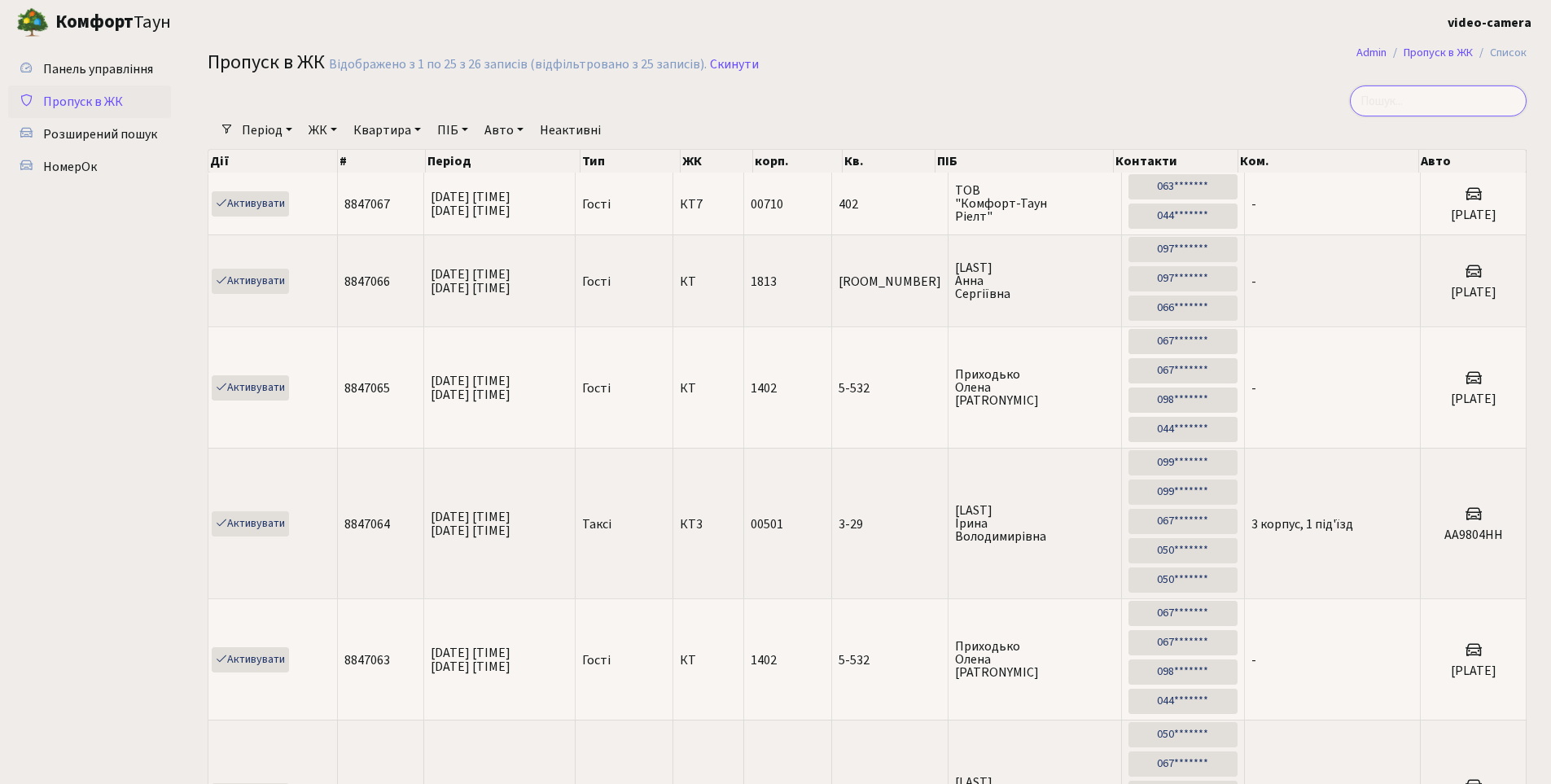 click at bounding box center [1438, 101] 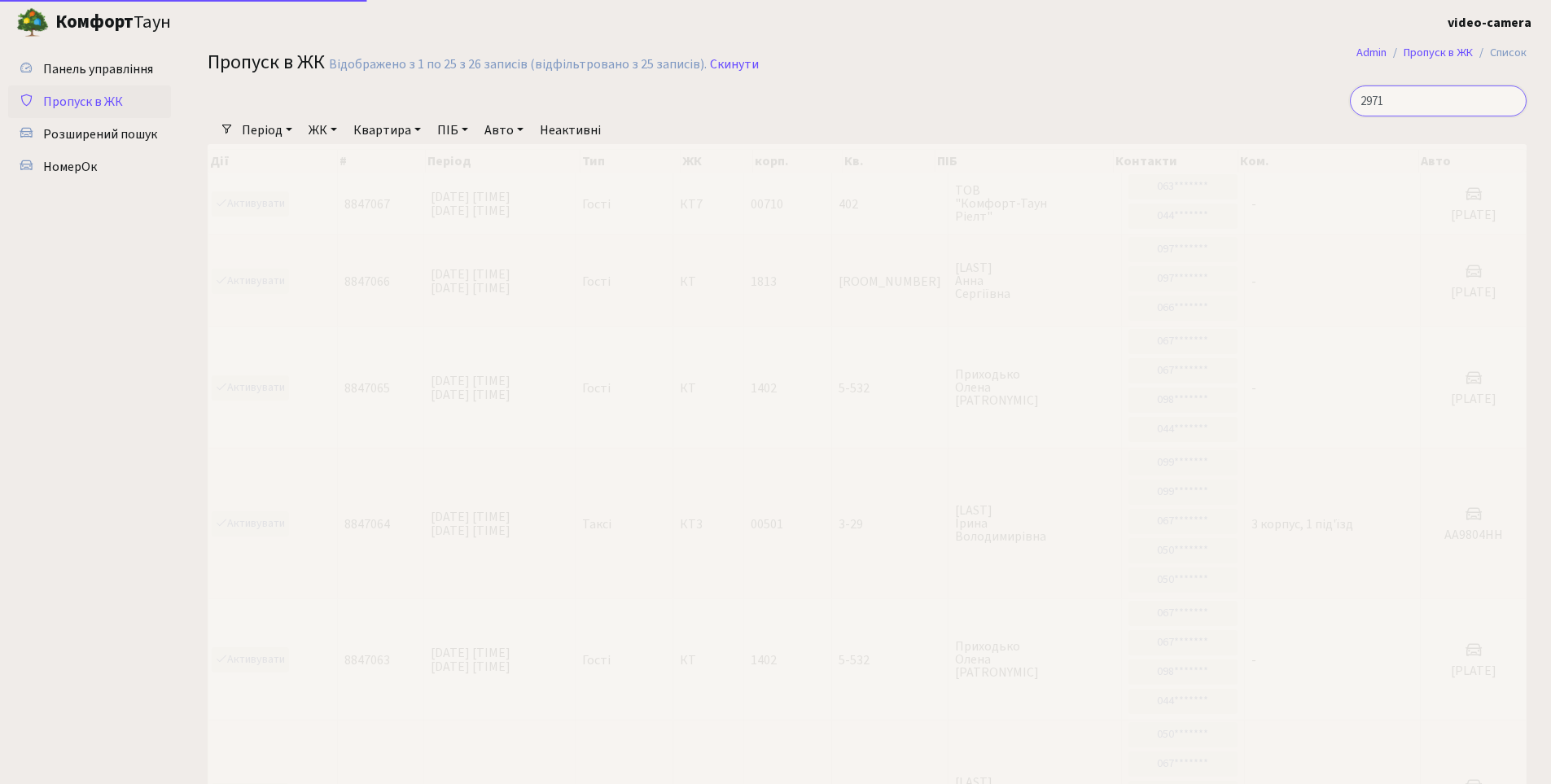 type on "2971" 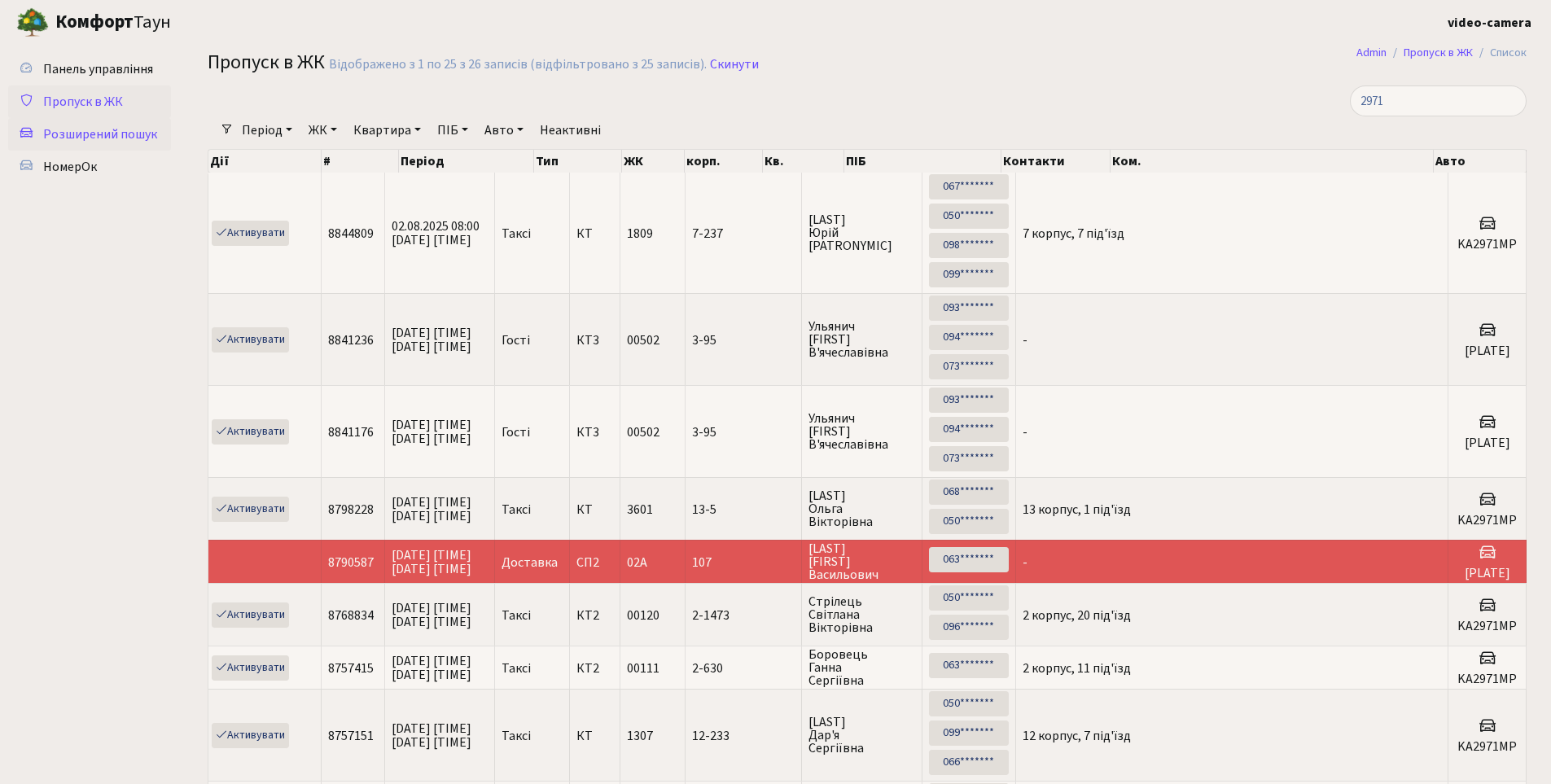 click on "Розширений пошук" at bounding box center [100, 134] 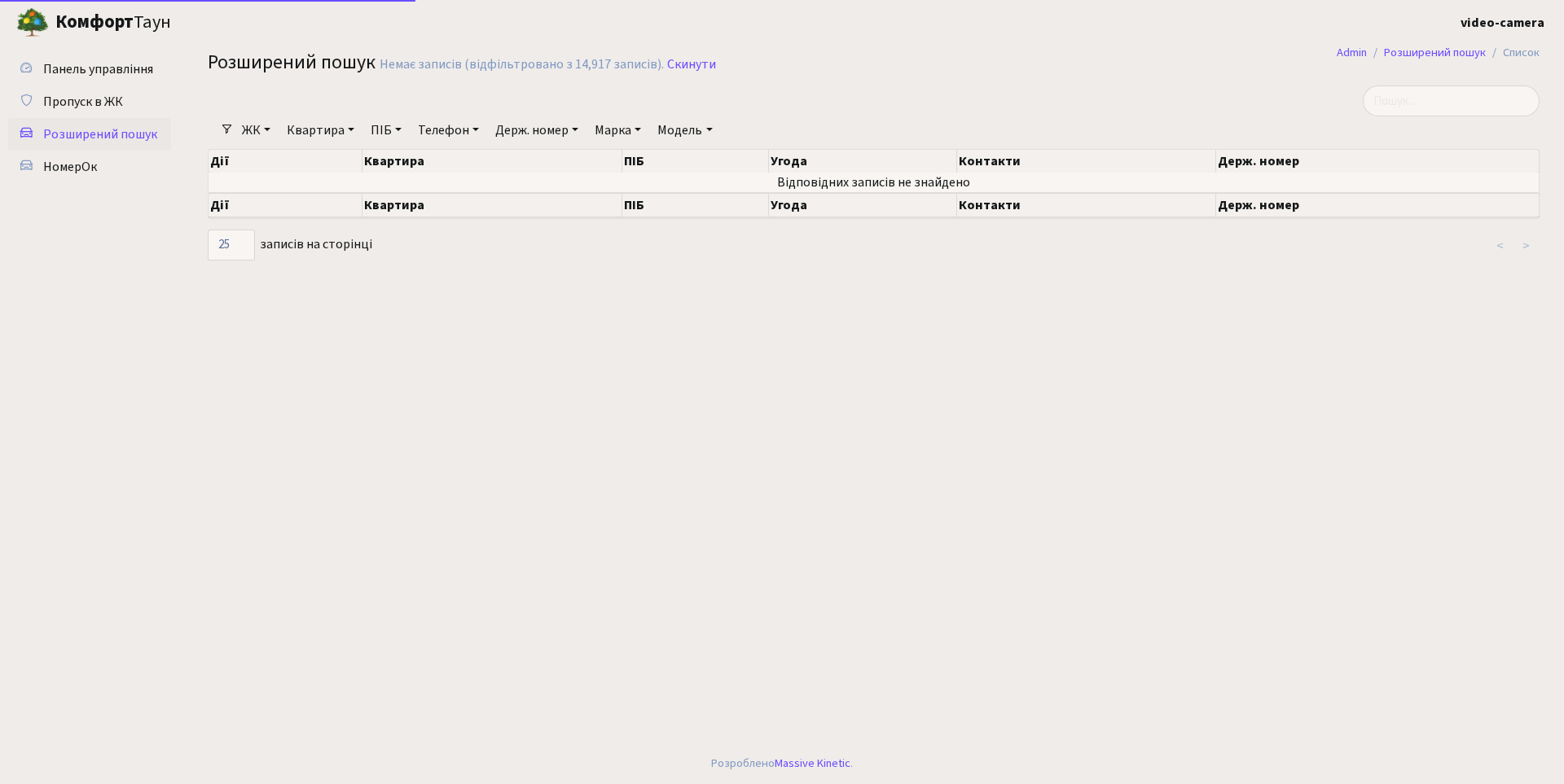 select on "25" 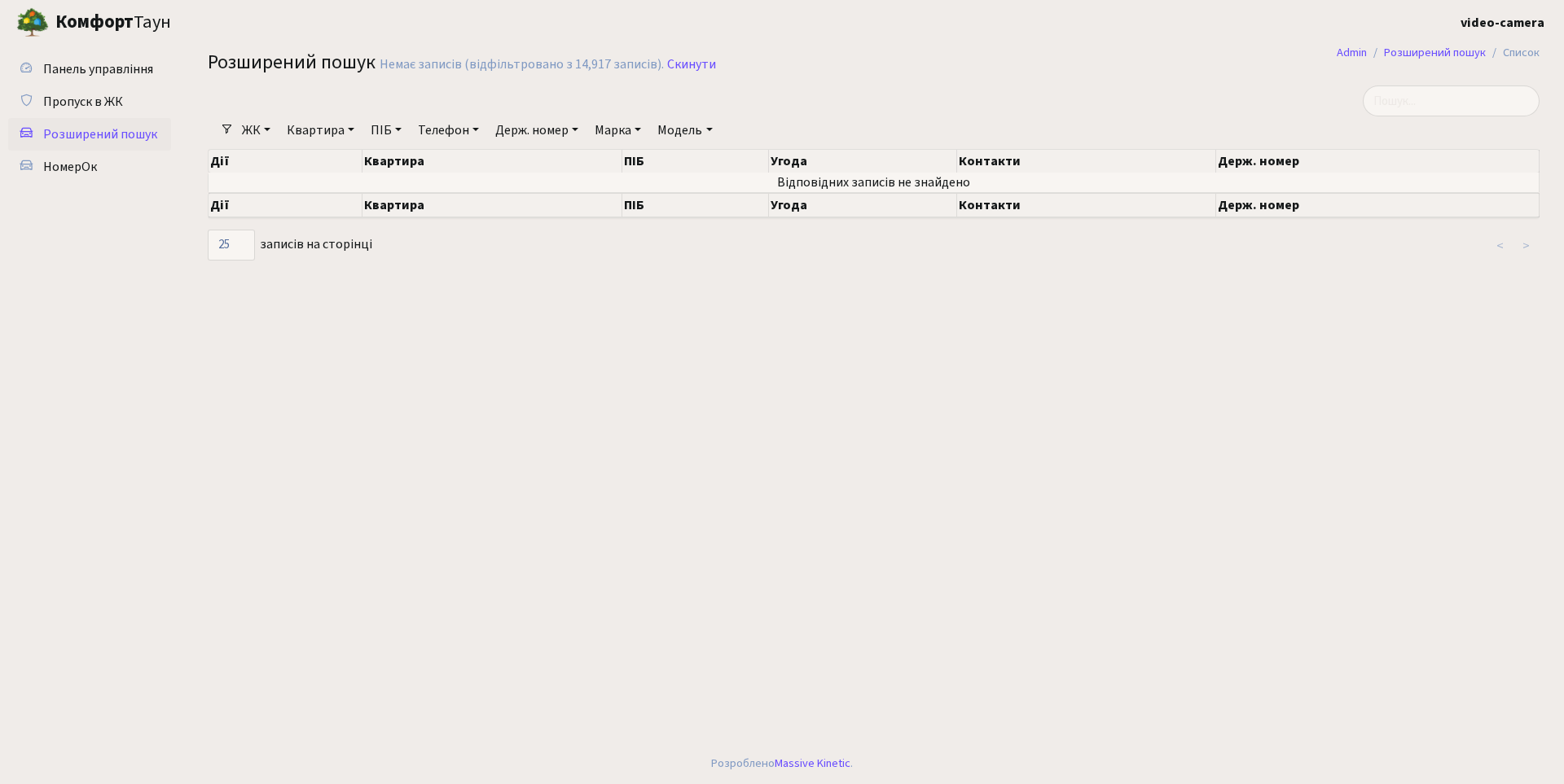 click on "Держ. номер" at bounding box center (537, 130) 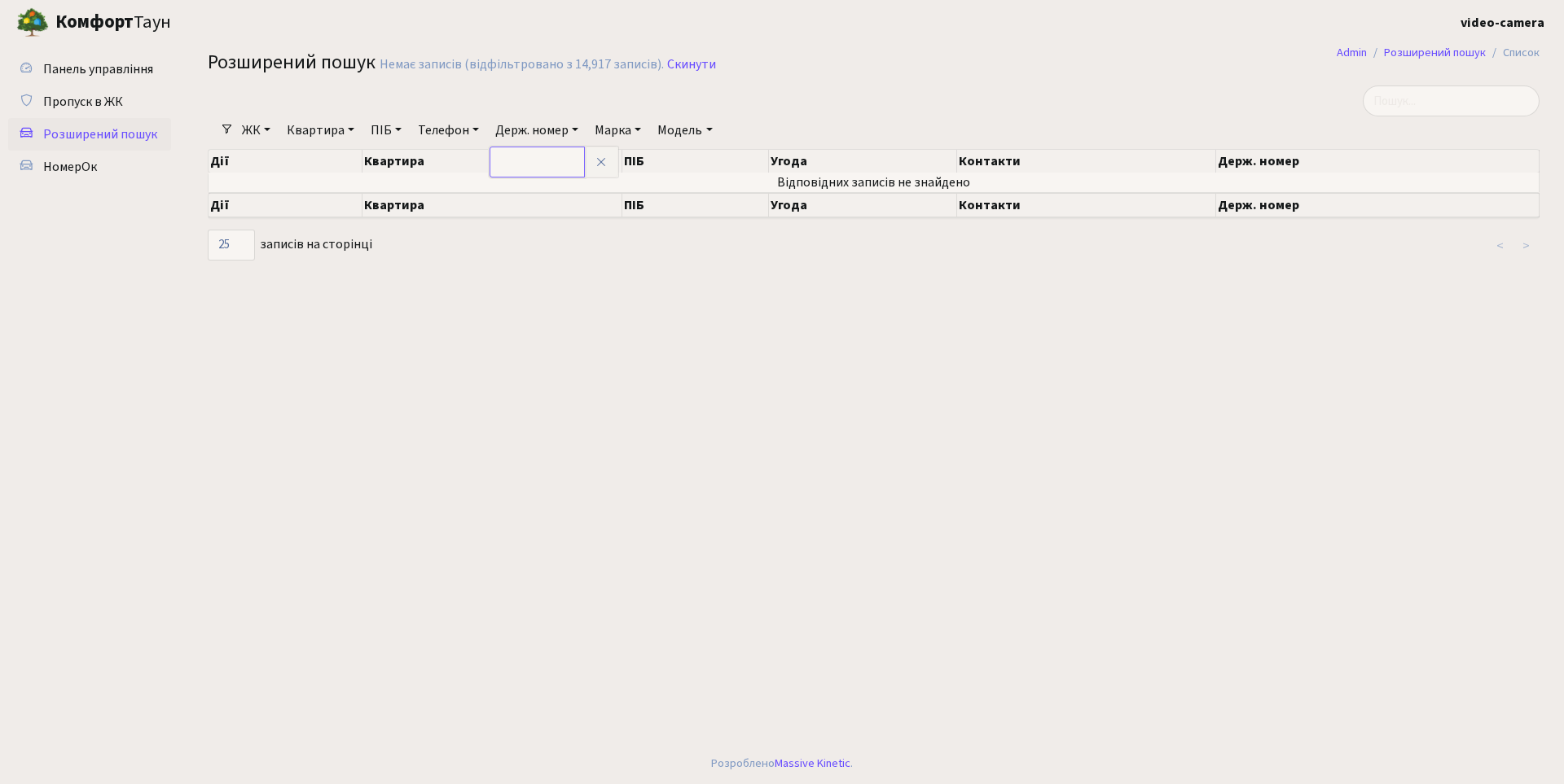 click at bounding box center (537, 162) 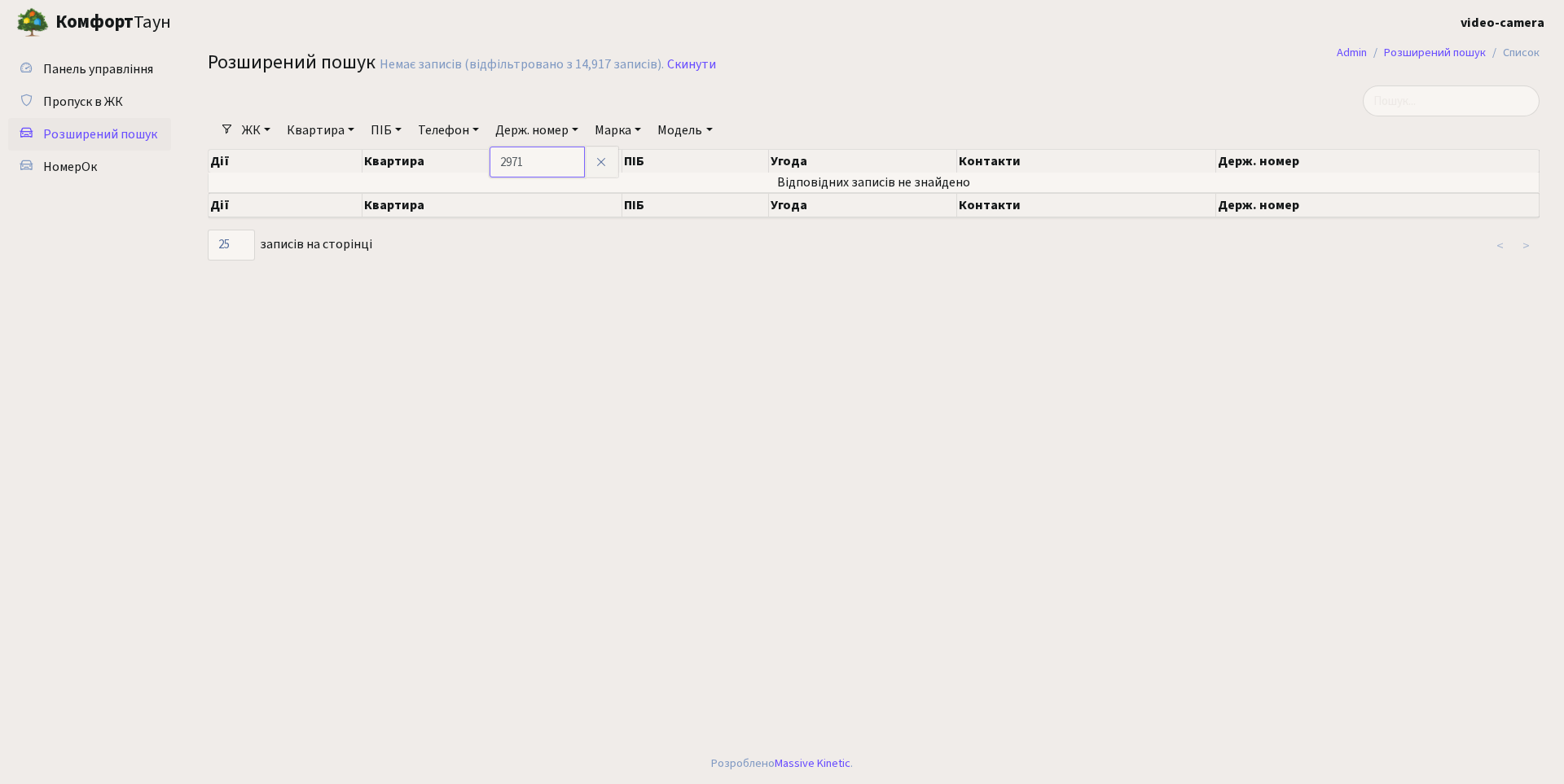 type on "2971" 